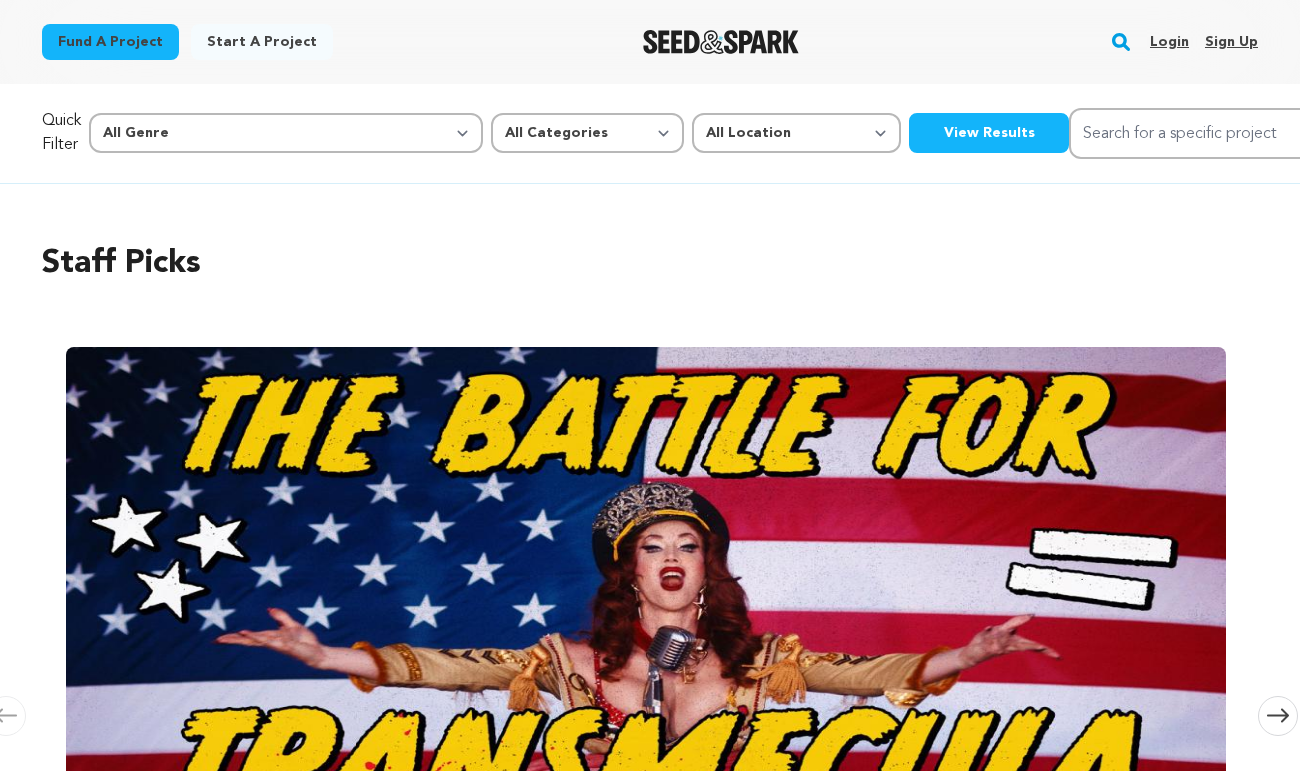 scroll, scrollTop: 0, scrollLeft: 0, axis: both 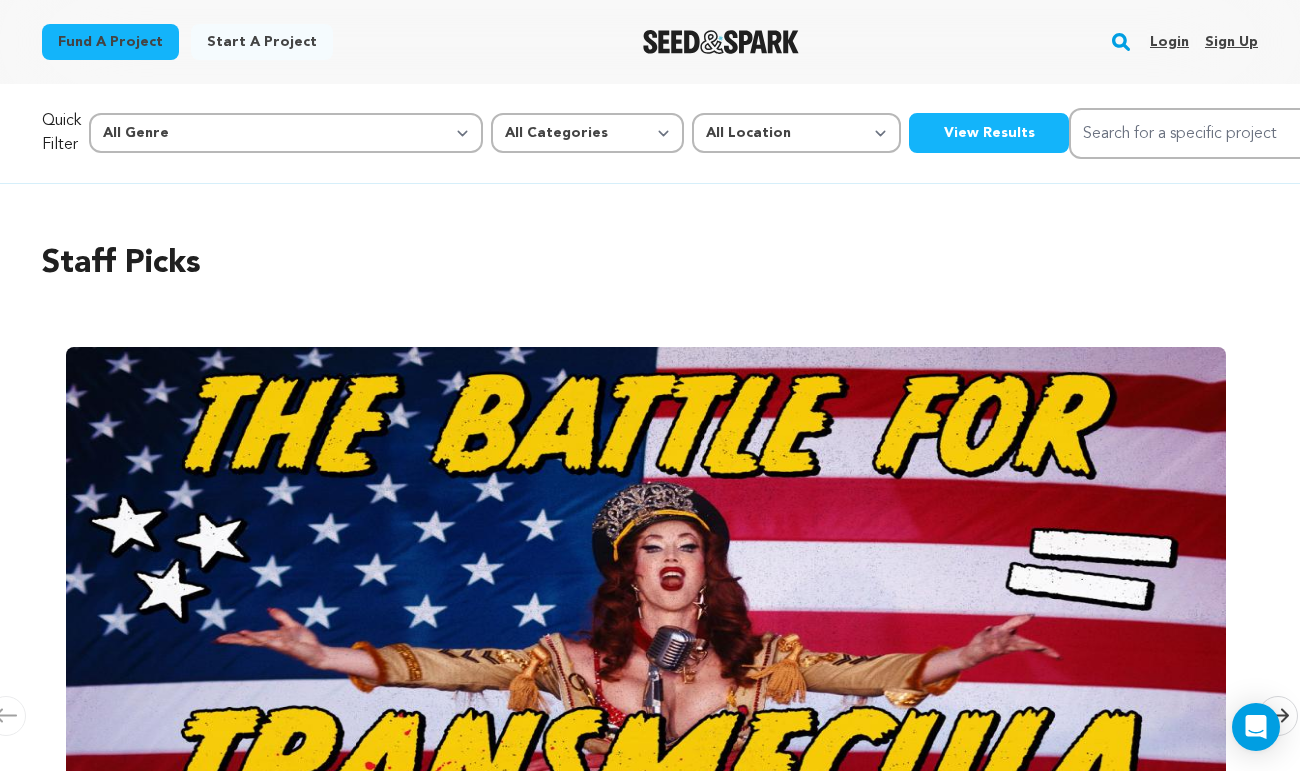 click on "Login" at bounding box center [1169, 42] 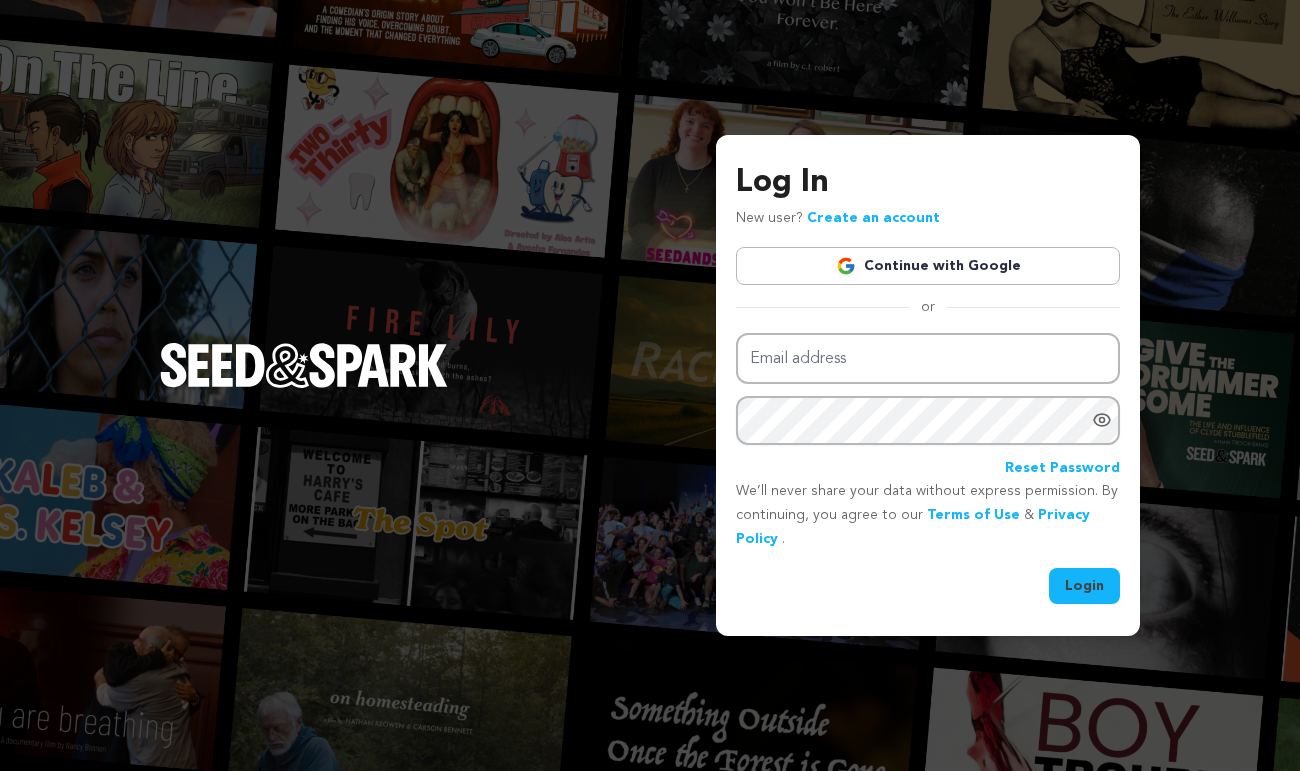scroll, scrollTop: 0, scrollLeft: 0, axis: both 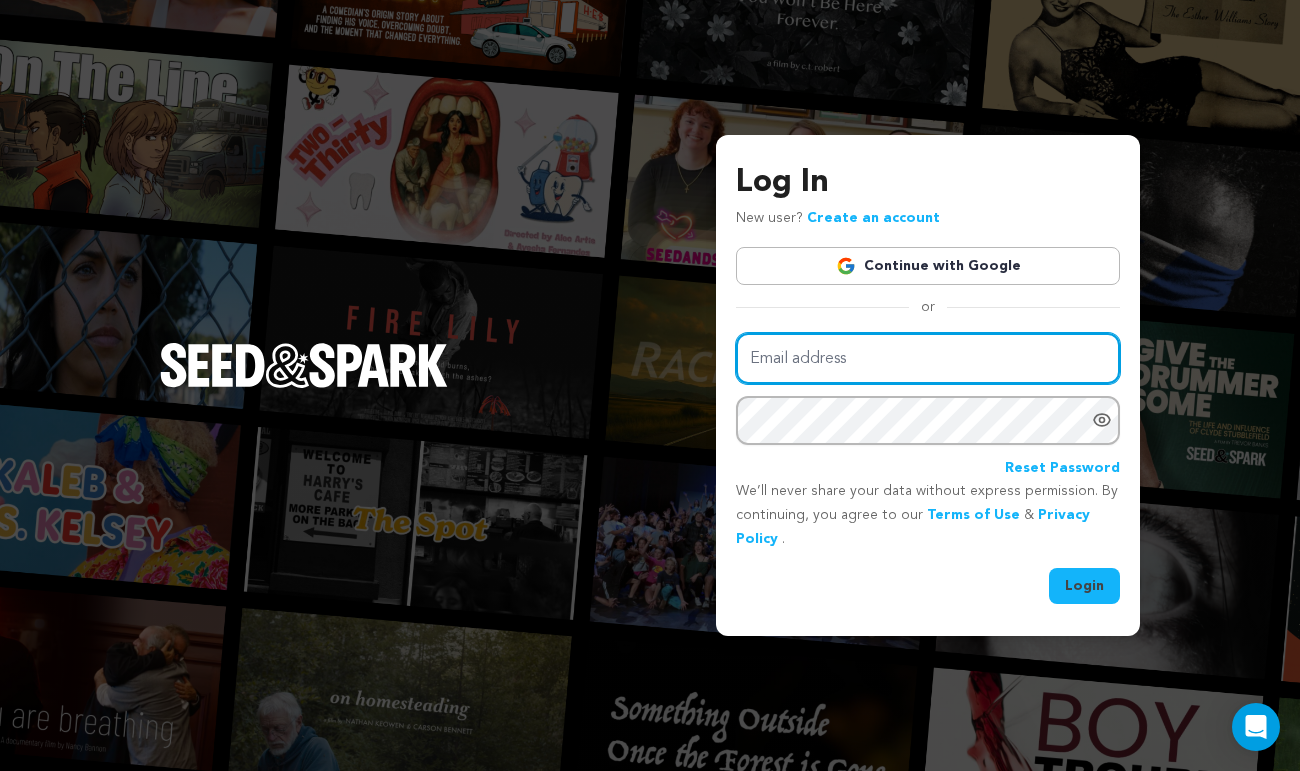 type on "[EMAIL_ADDRESS][DOMAIN_NAME]" 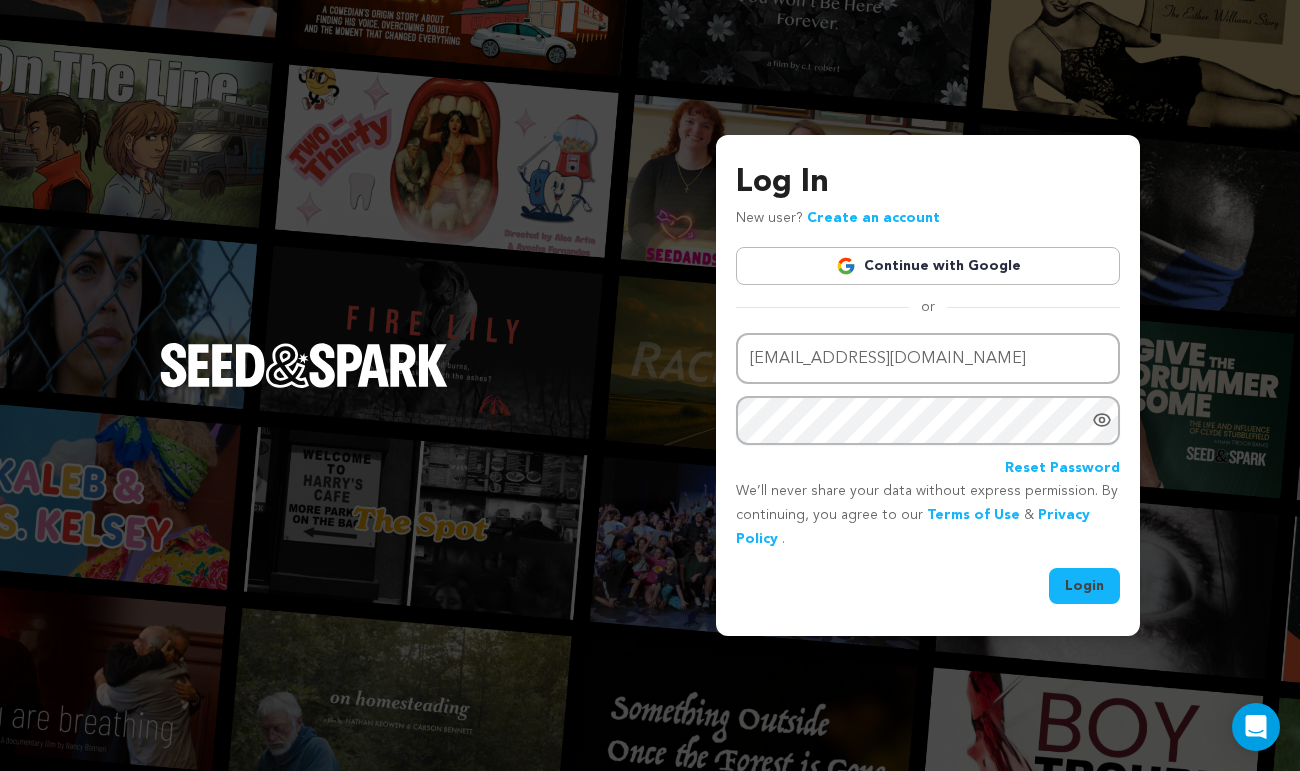 click on "Login" at bounding box center (1084, 586) 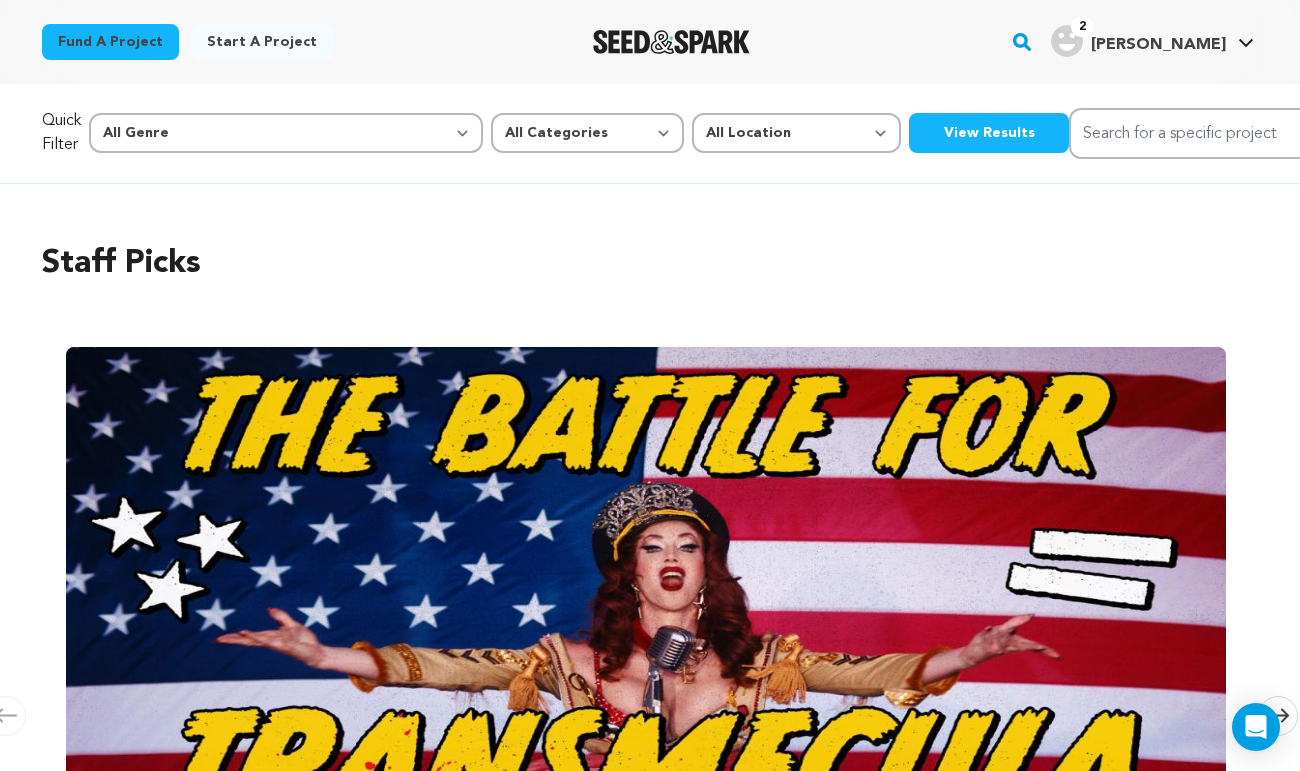 scroll, scrollTop: 0, scrollLeft: 0, axis: both 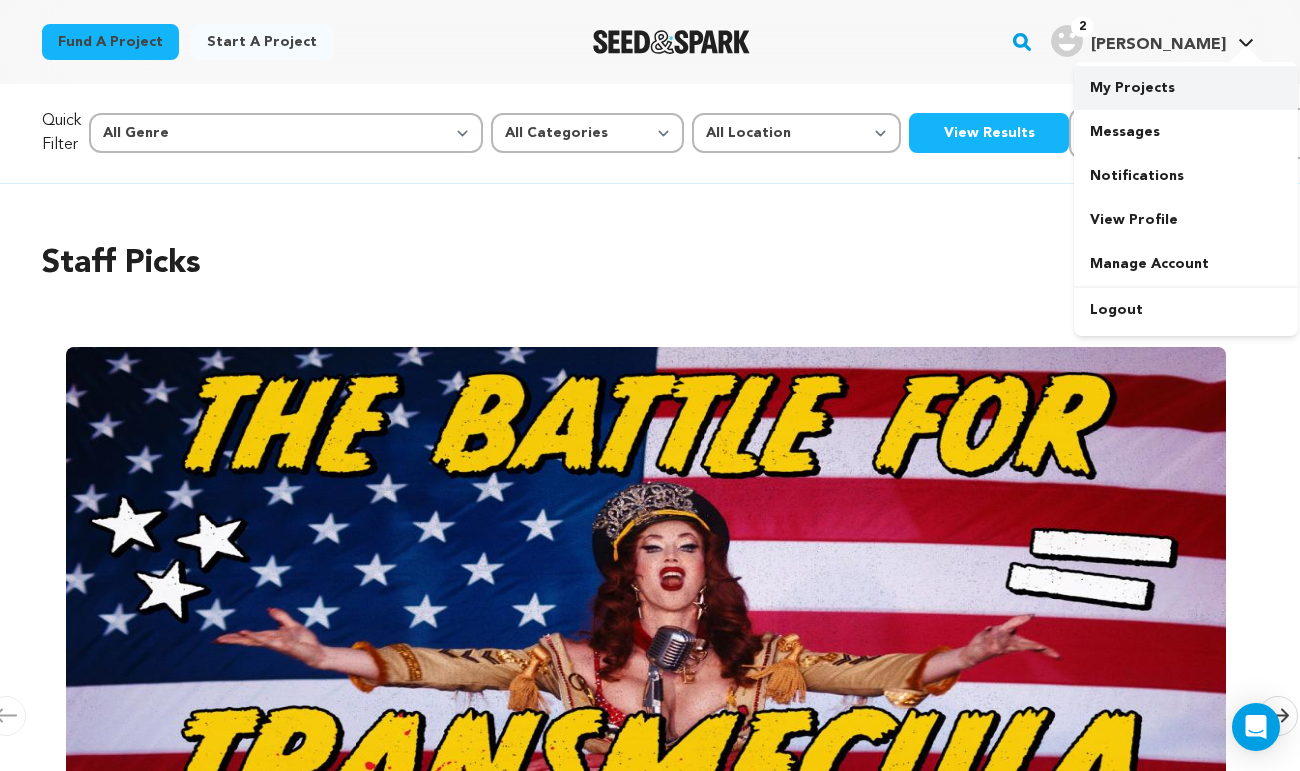 click on "My Projects" at bounding box center [1186, 88] 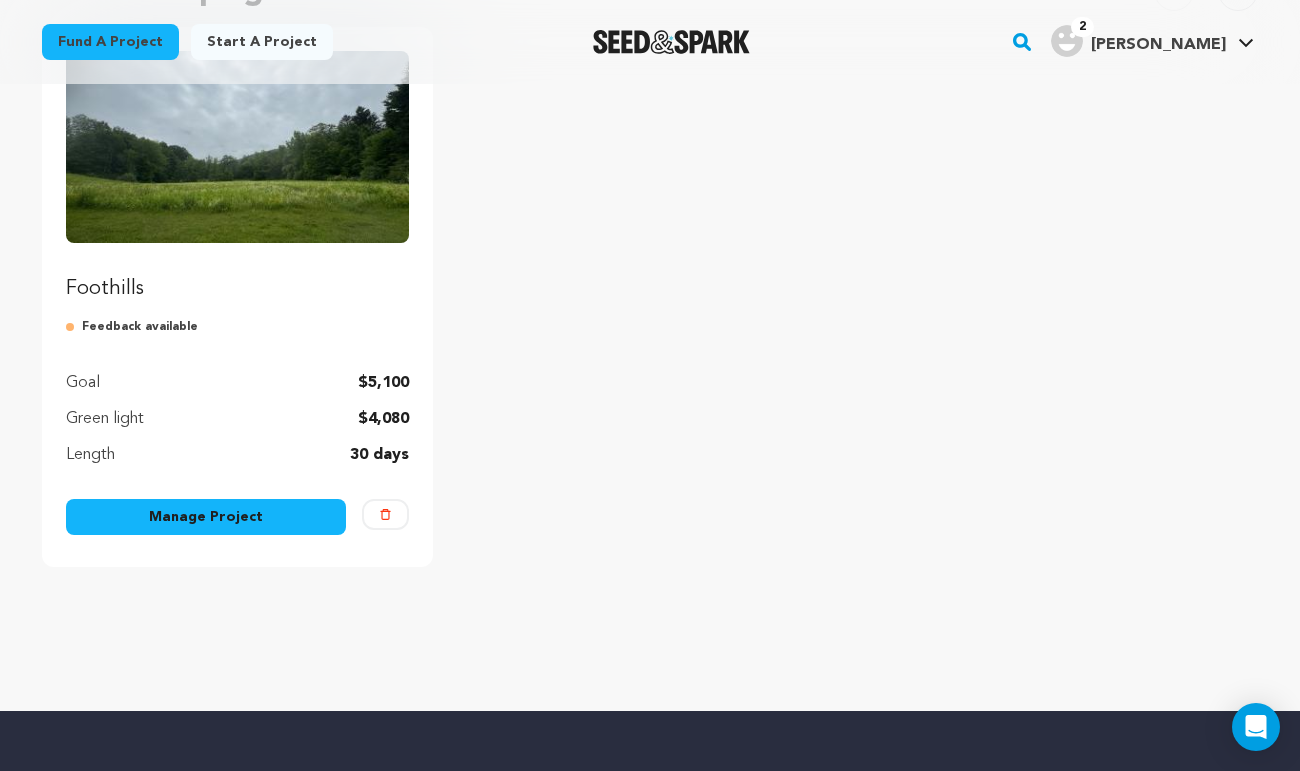 scroll, scrollTop: 298, scrollLeft: 0, axis: vertical 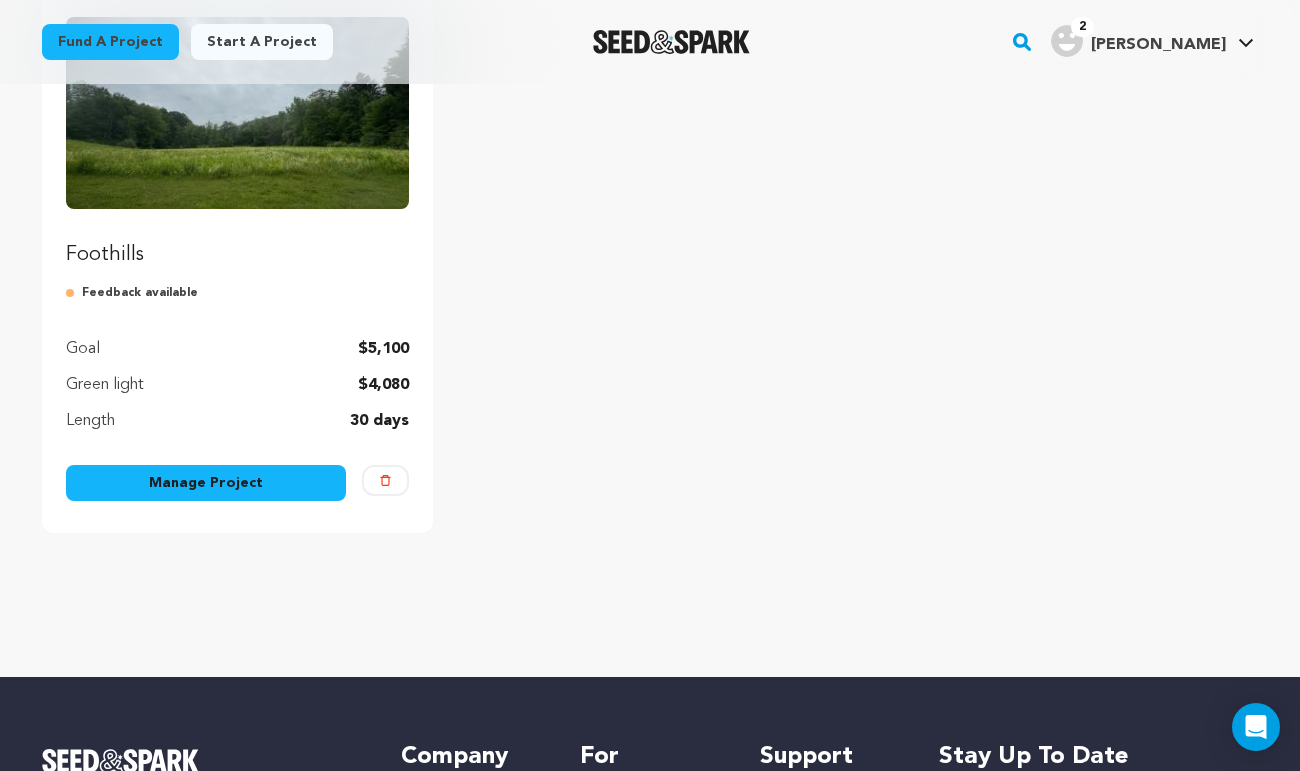 click on "Foothills
Feedback available
Goal
$5,100
Green light
$4,080
Length
30 days" at bounding box center [237, 225] 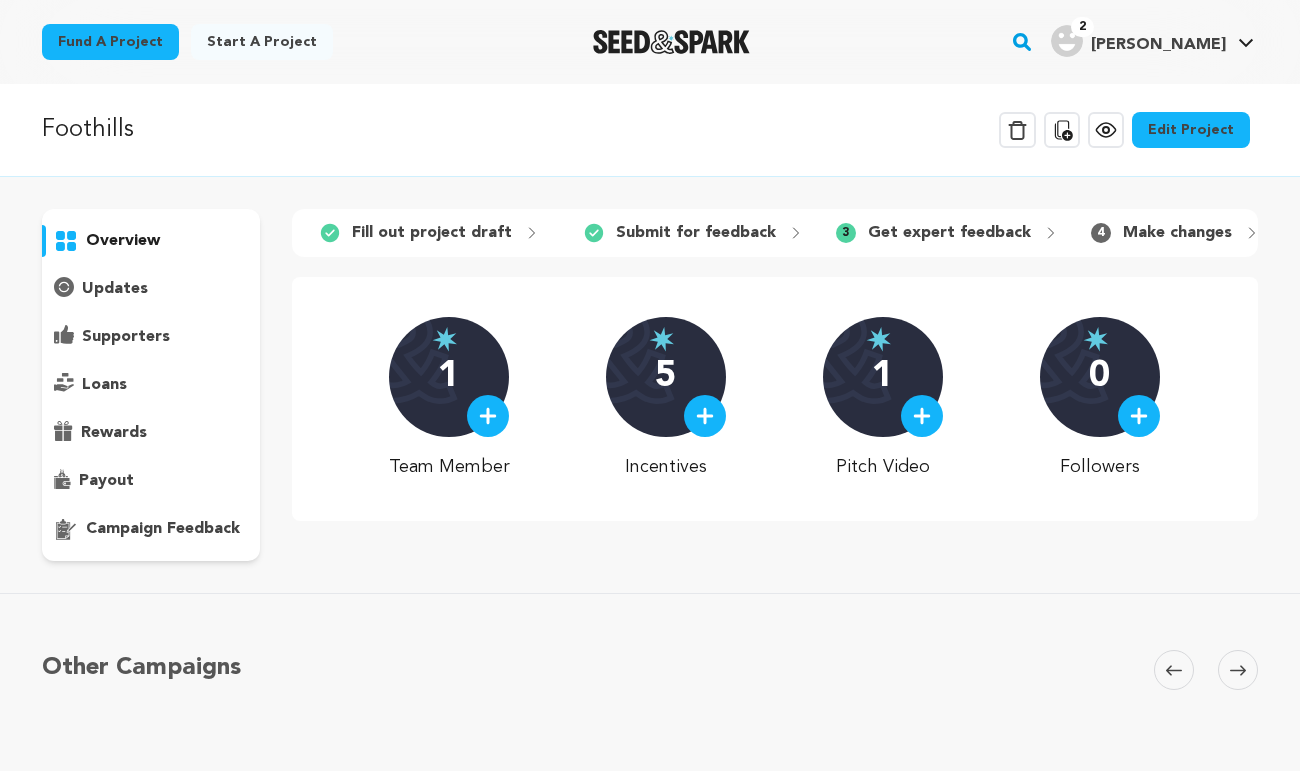 scroll, scrollTop: 0, scrollLeft: 0, axis: both 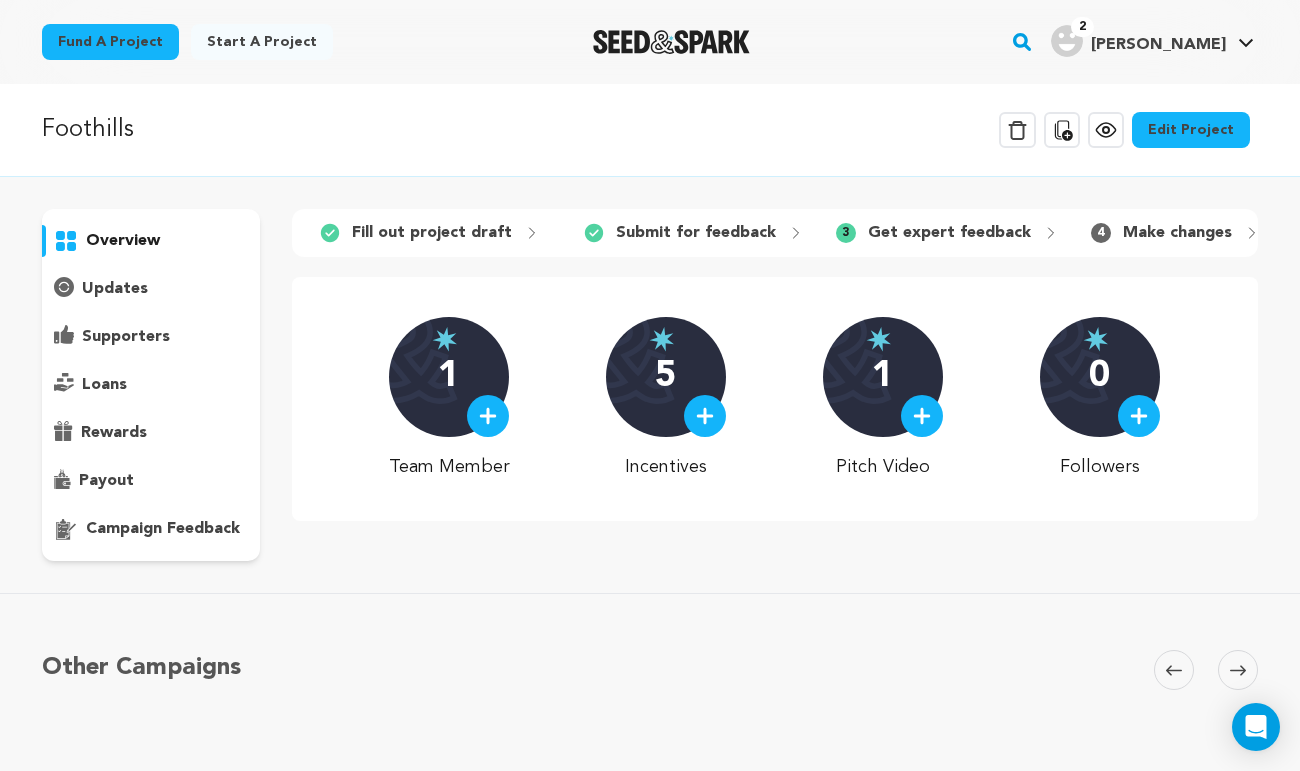 click at bounding box center (488, 416) 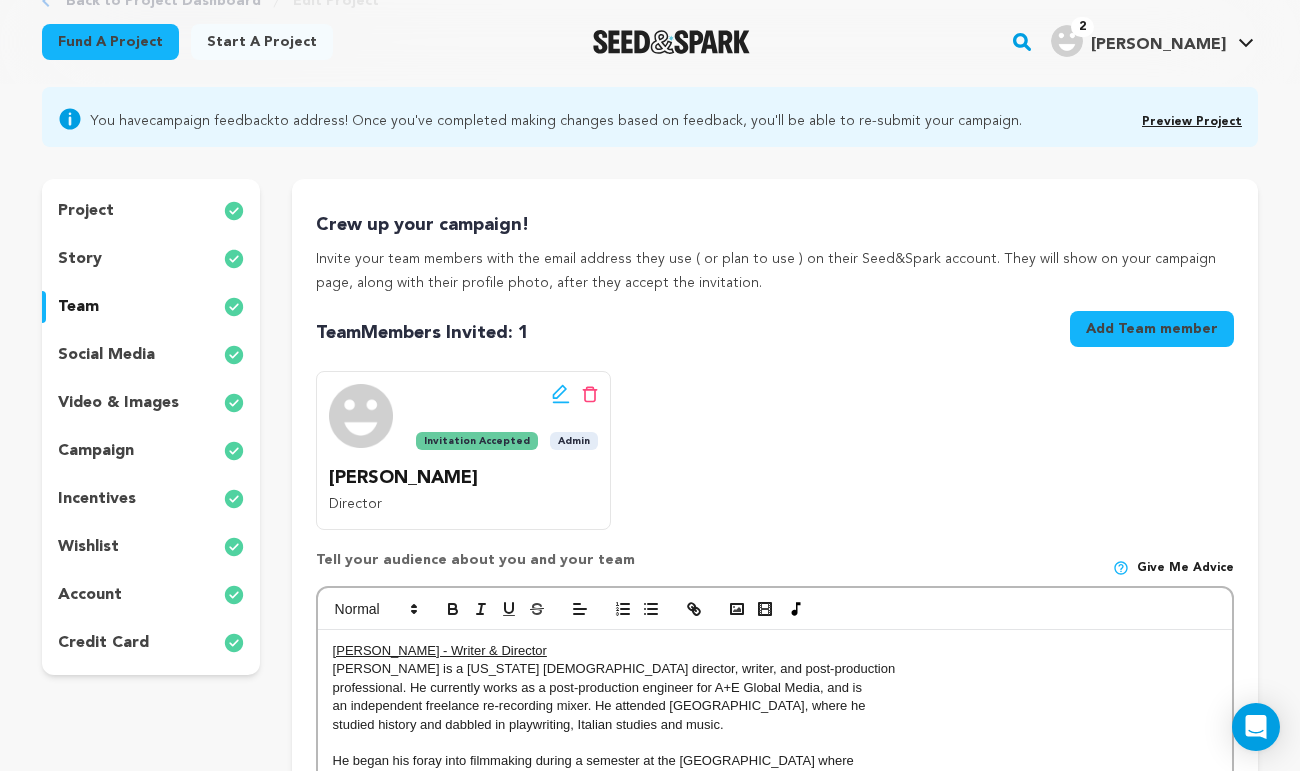 scroll, scrollTop: 291, scrollLeft: 0, axis: vertical 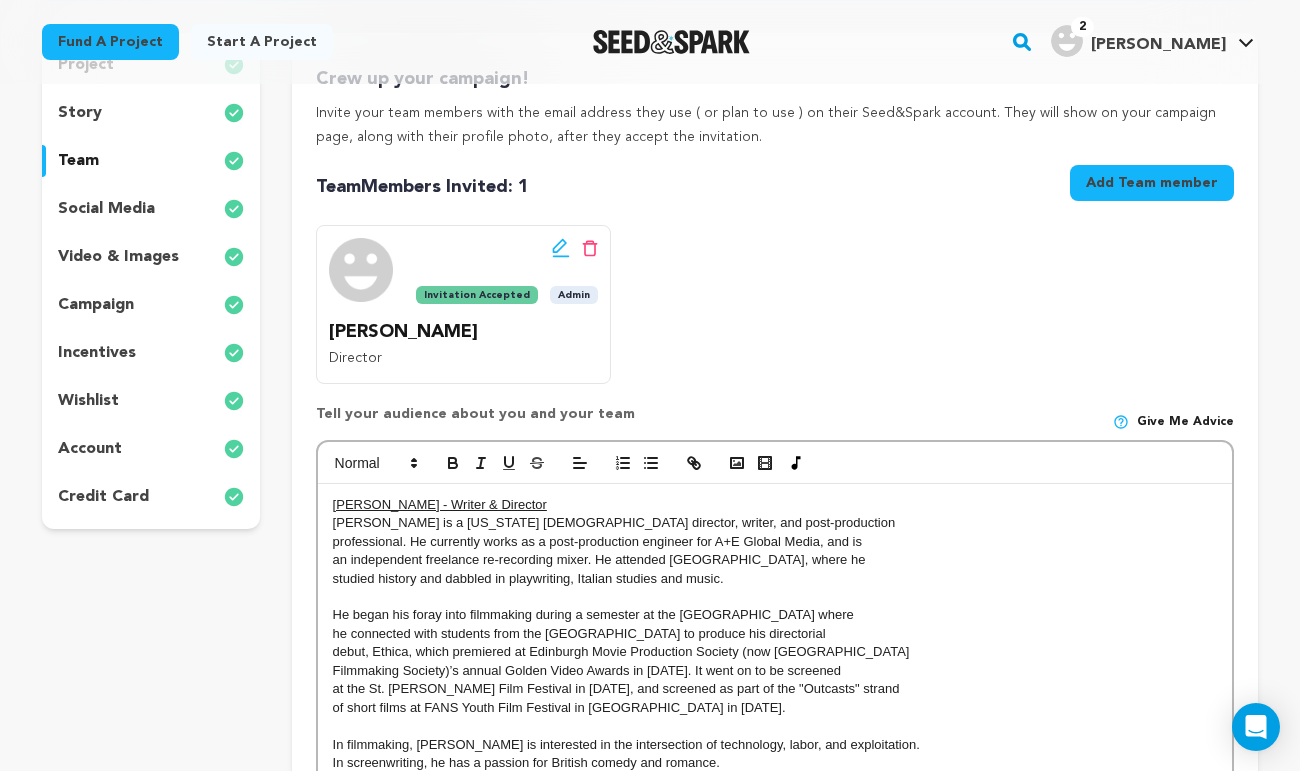 click on "Add Team member" at bounding box center (1152, 183) 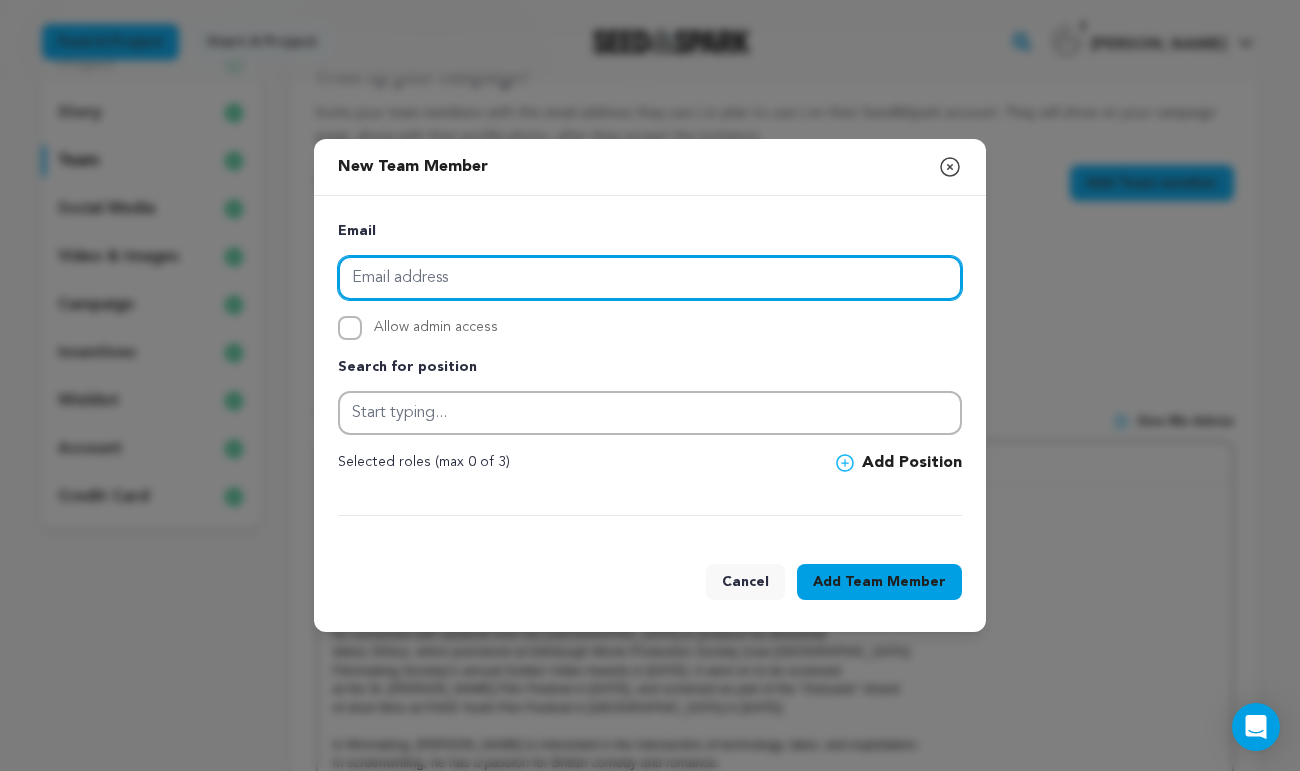 click at bounding box center (650, 278) 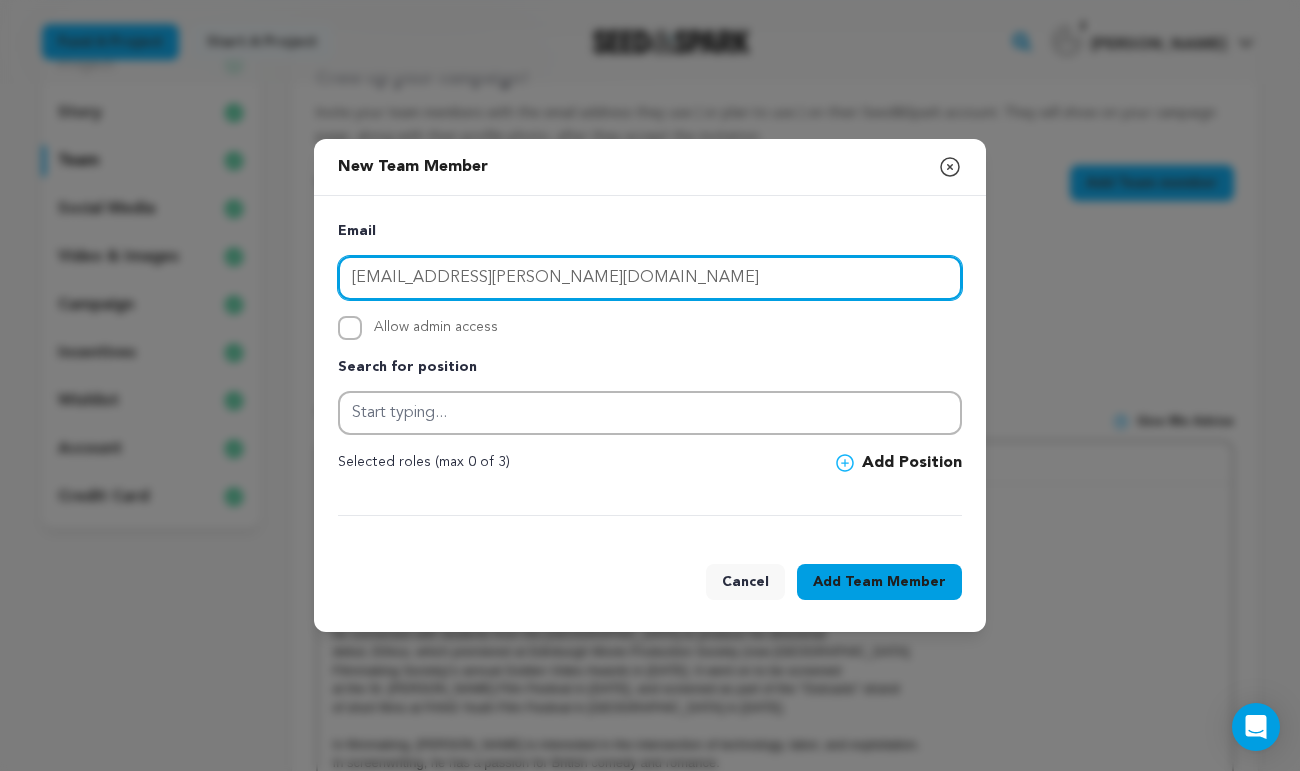 type on "yurema.perez@gmail.com" 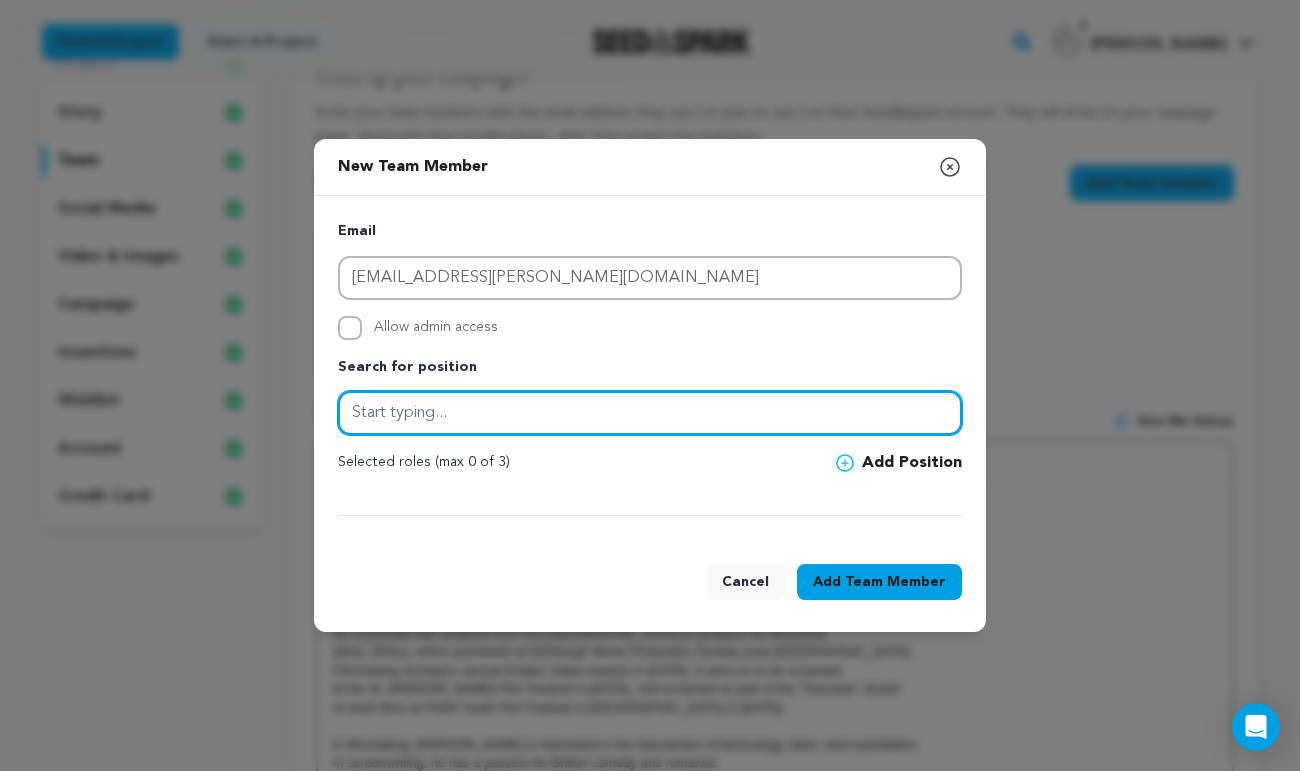 click at bounding box center [650, 413] 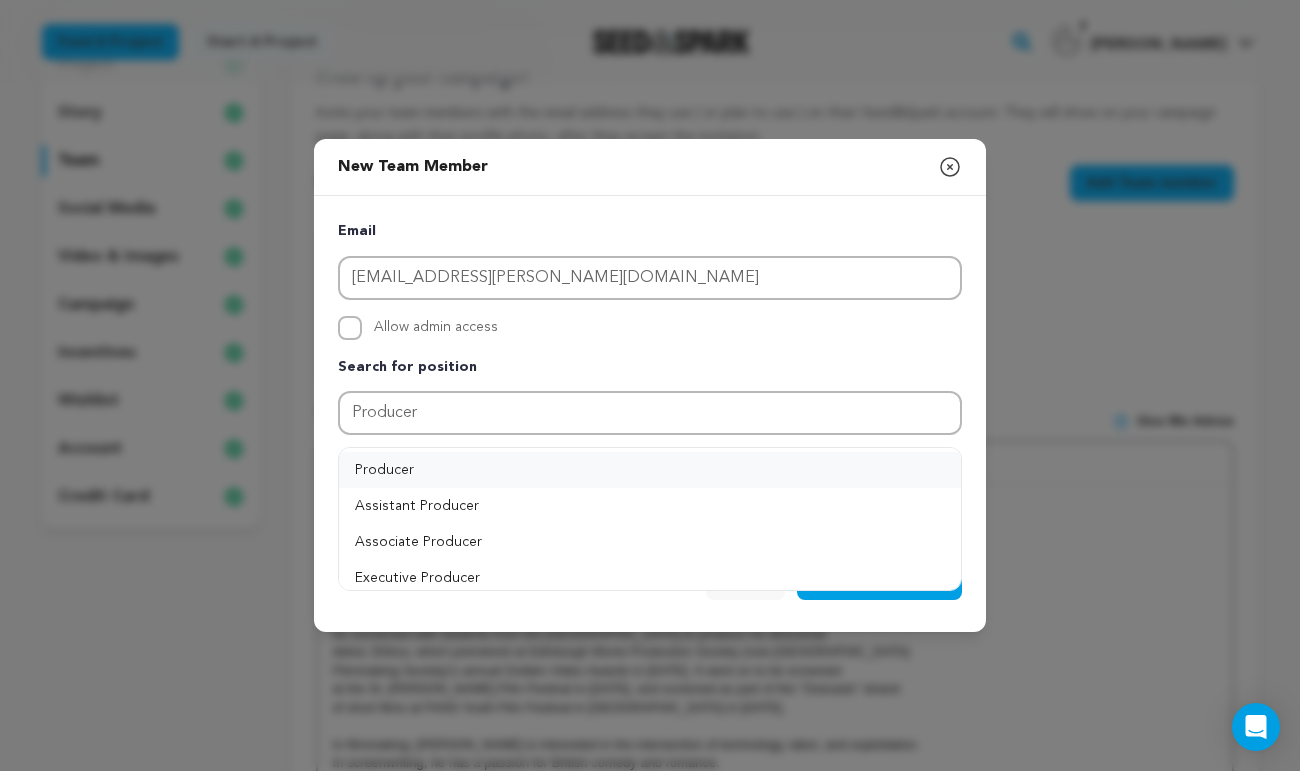 drag, startPoint x: 843, startPoint y: 461, endPoint x: 733, endPoint y: 476, distance: 111.01801 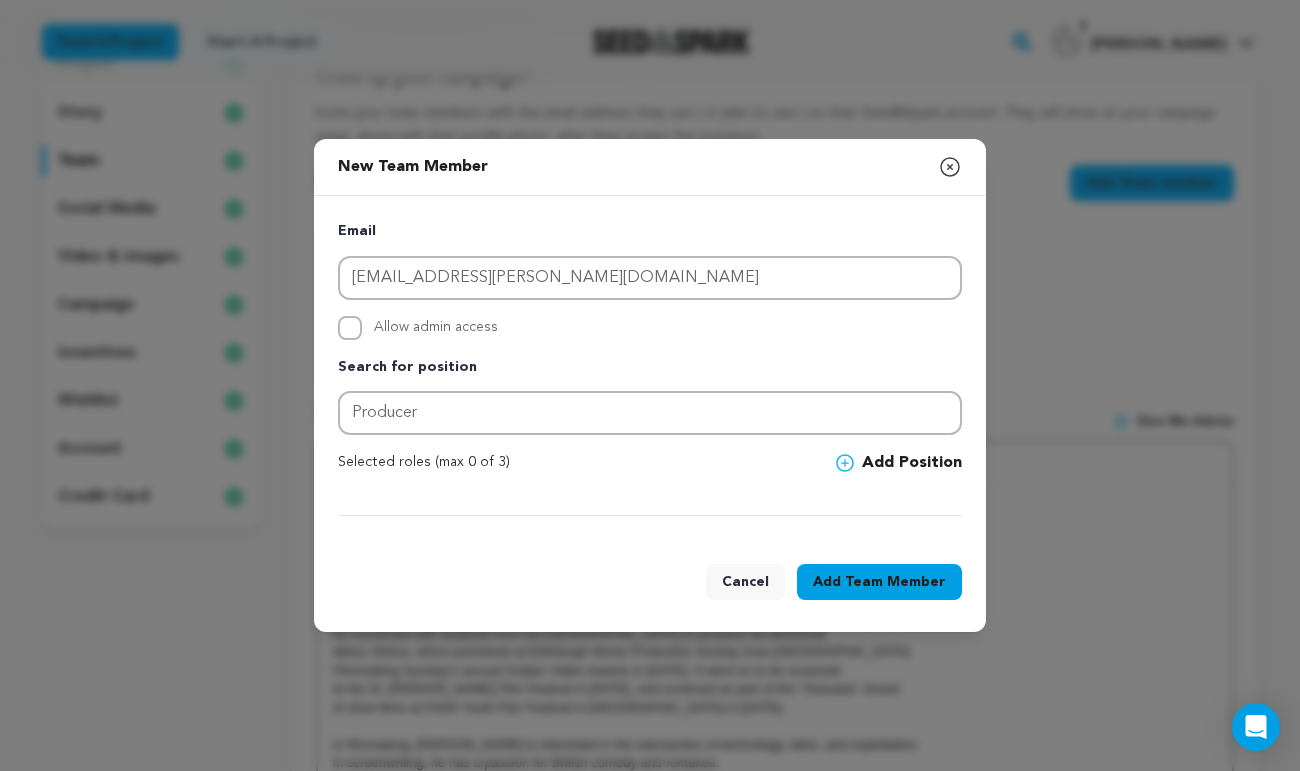 click on "Team Member" at bounding box center [895, 582] 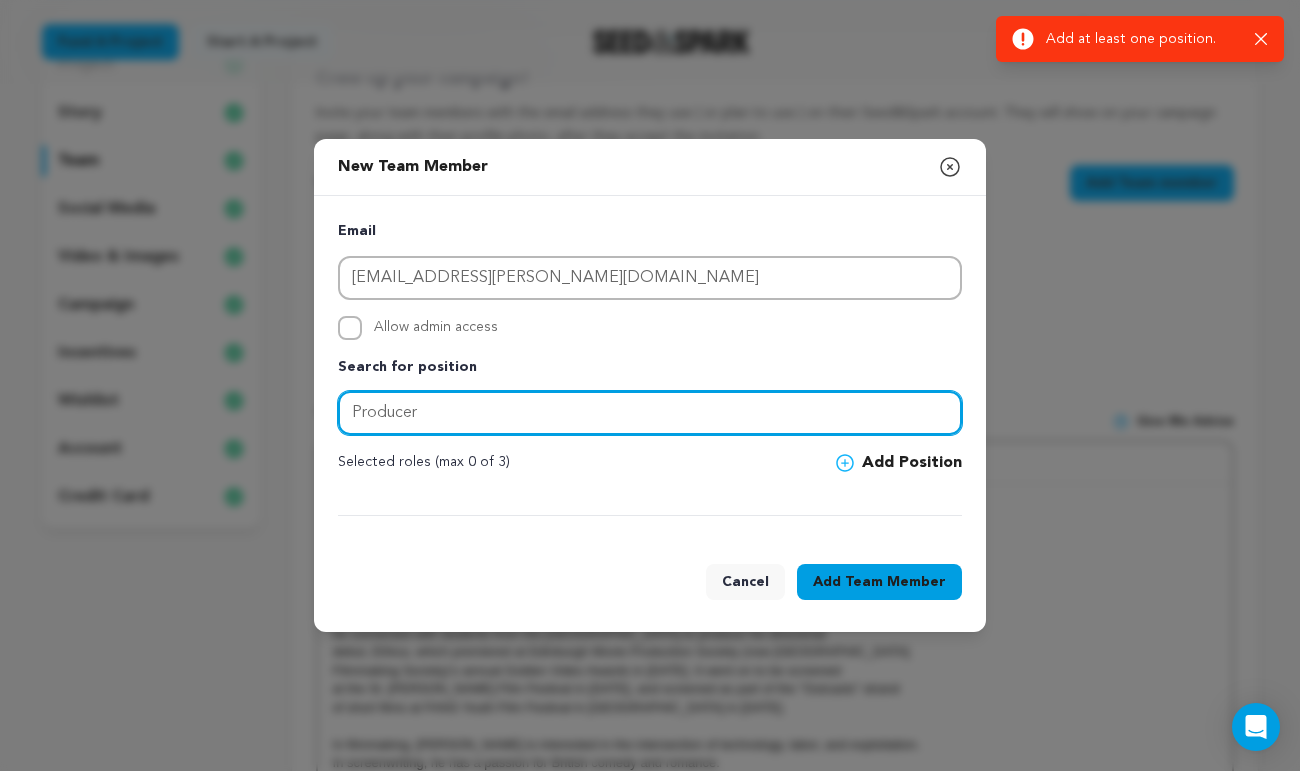 click on "Producer" at bounding box center (650, 413) 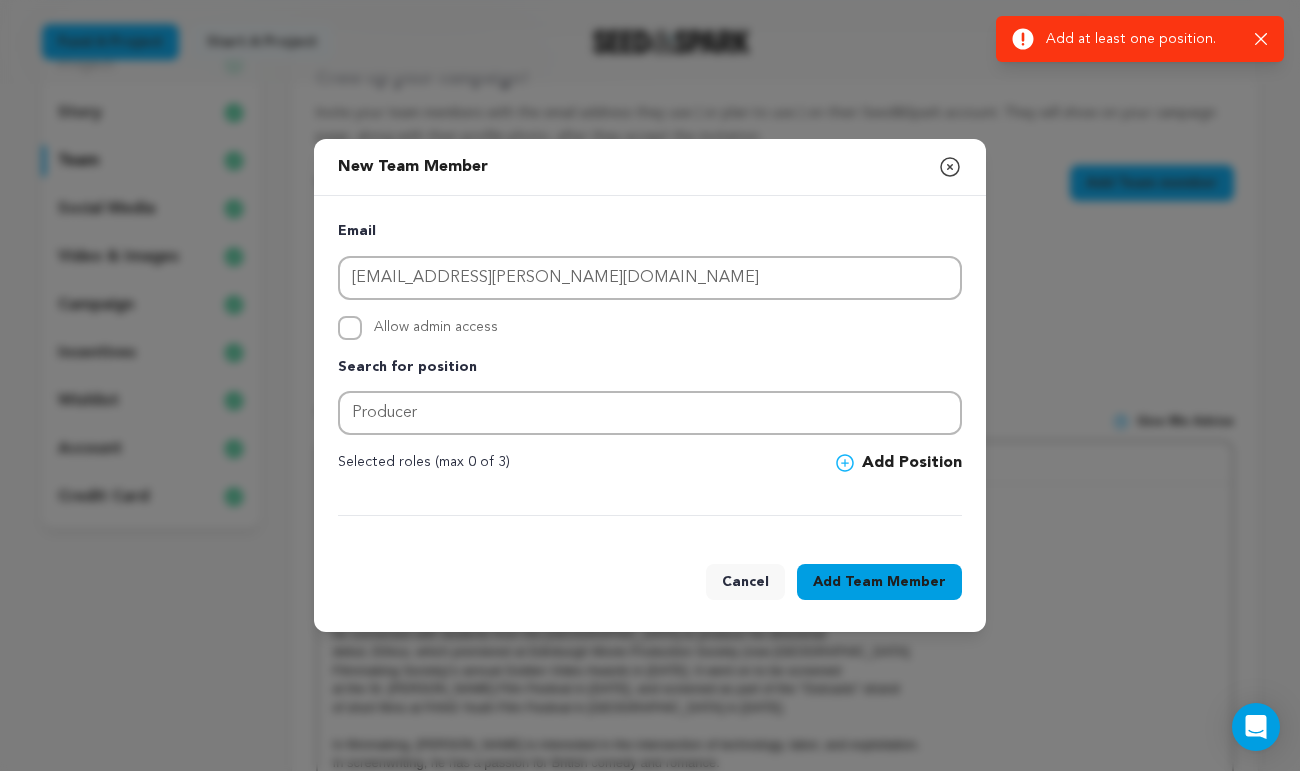 click on "Add Position" at bounding box center [899, 463] 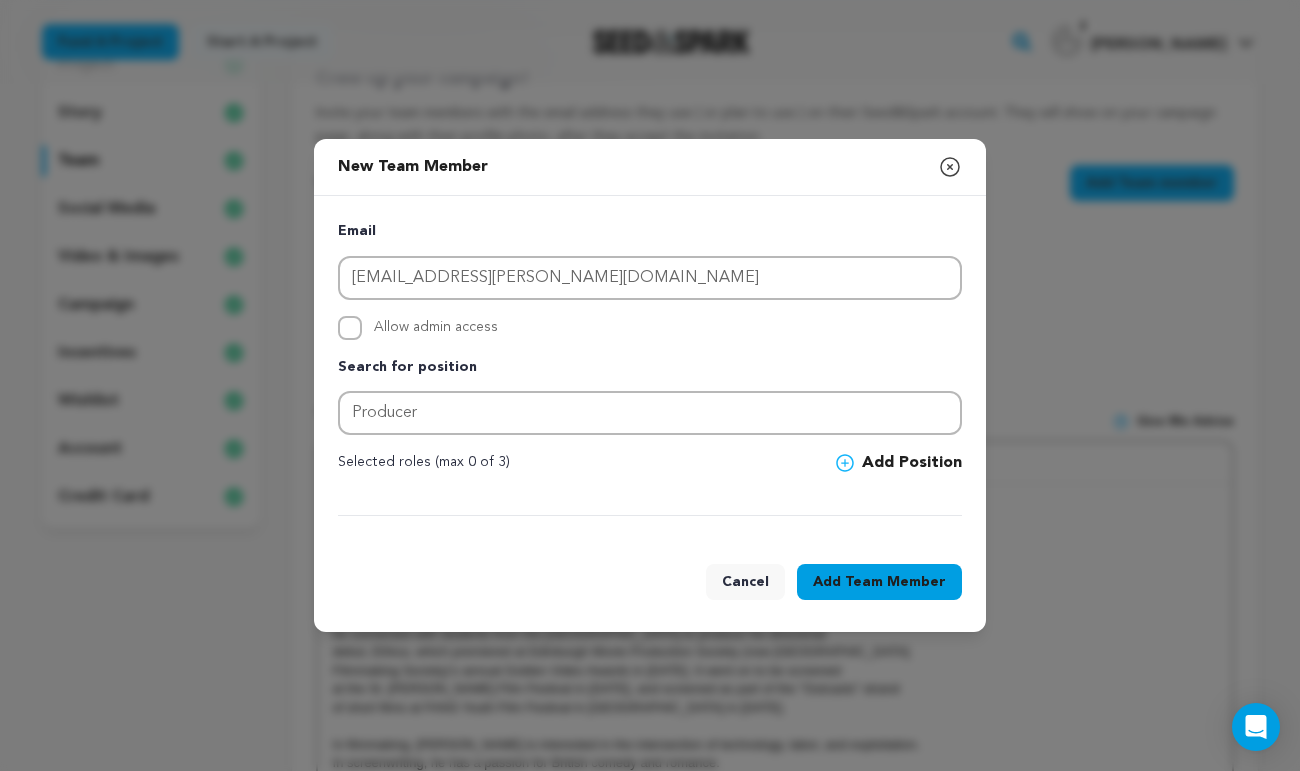 click 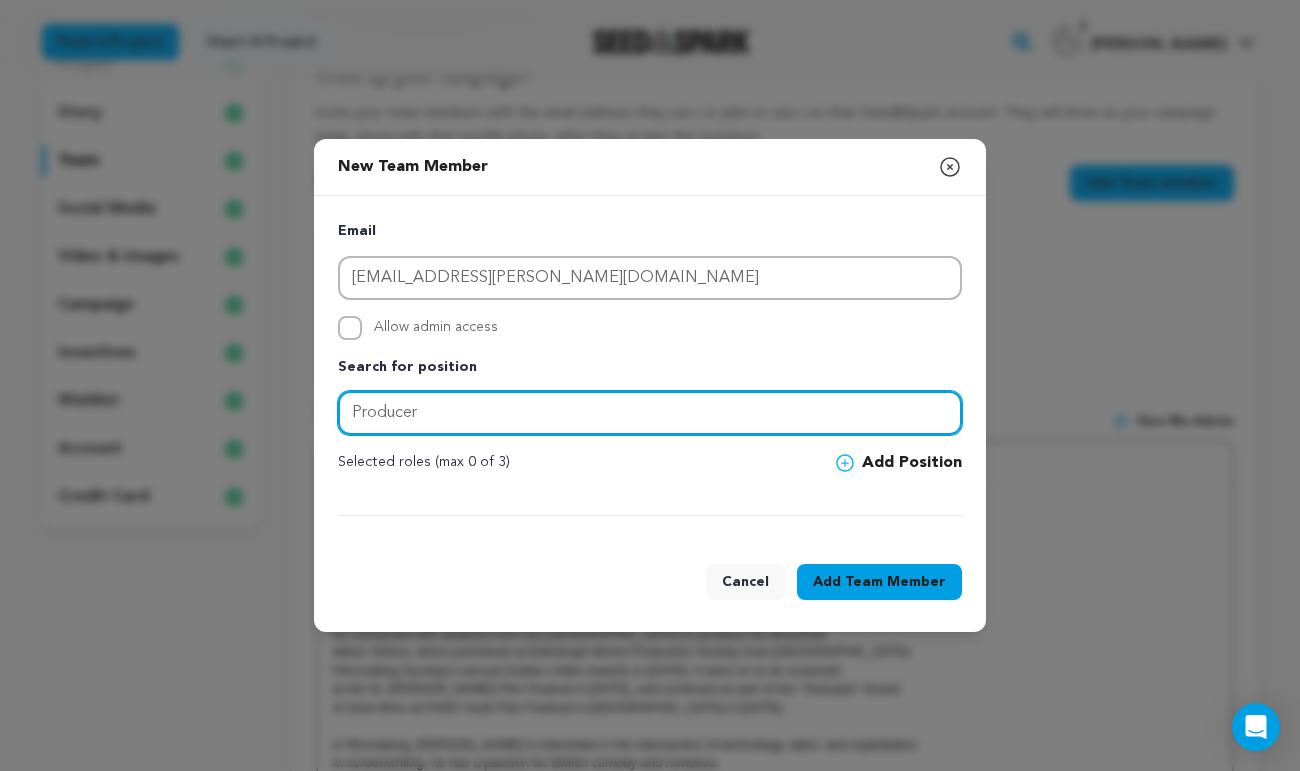 click on "Producer" at bounding box center (650, 413) 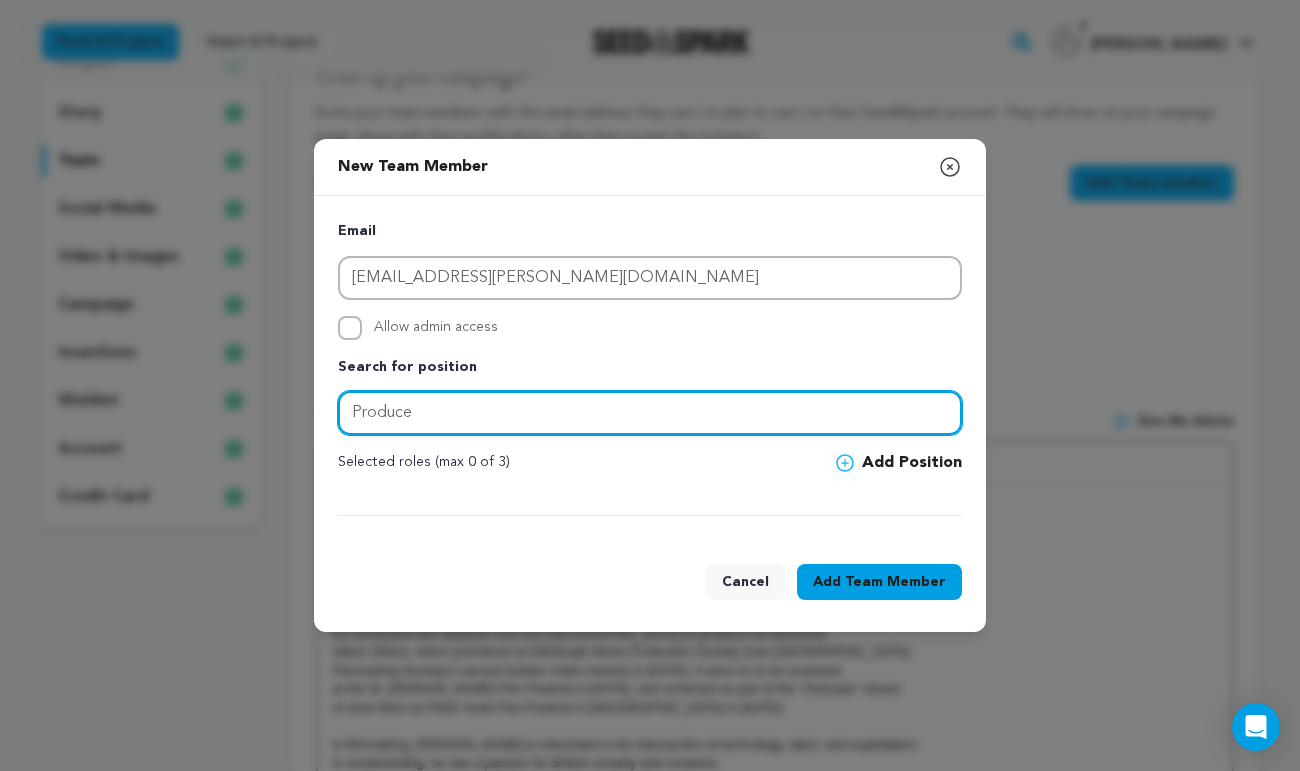 type on "Producer" 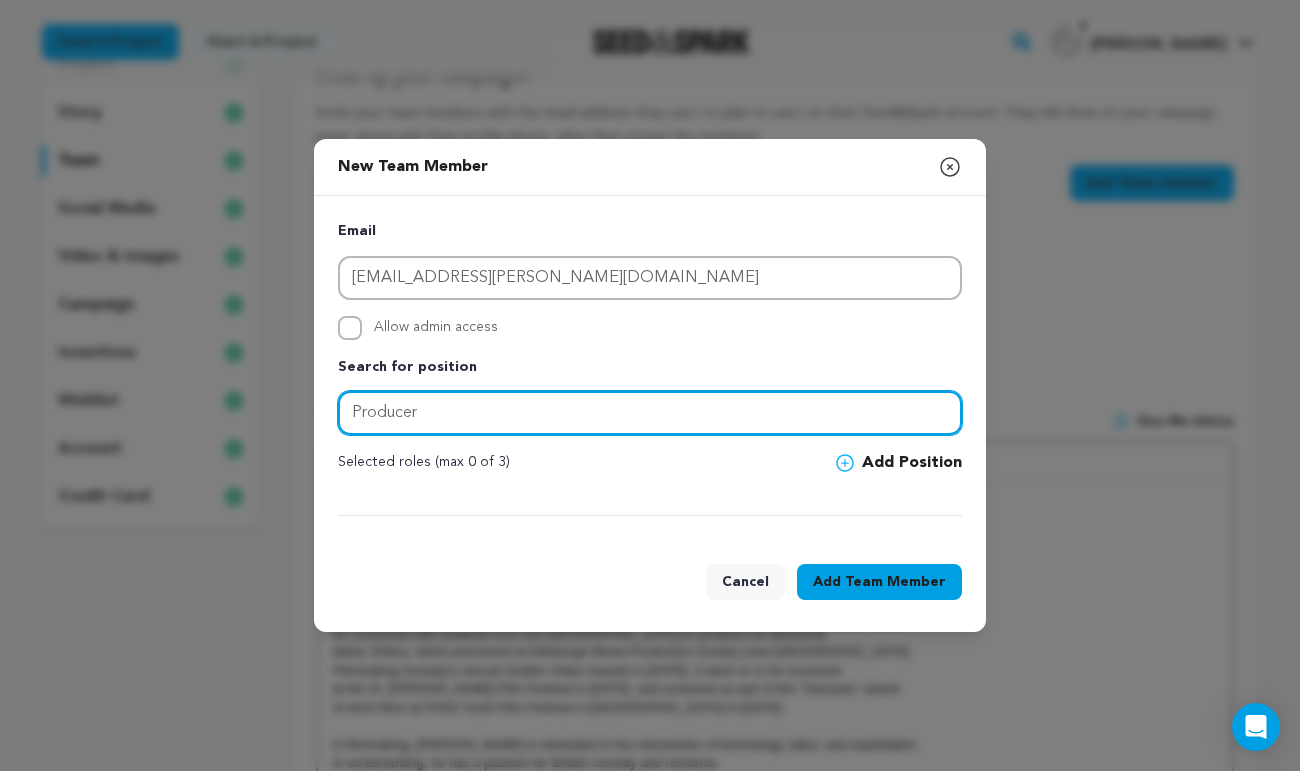 type 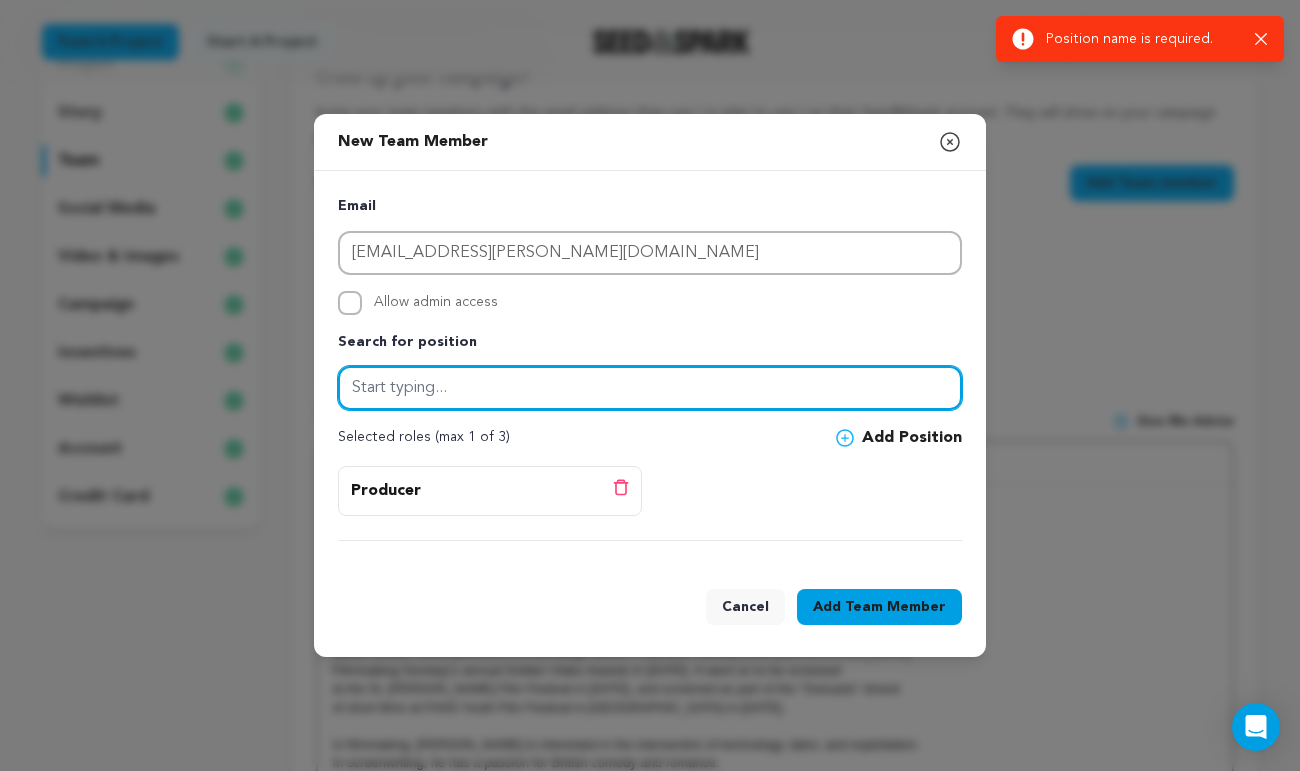 click at bounding box center (650, 388) 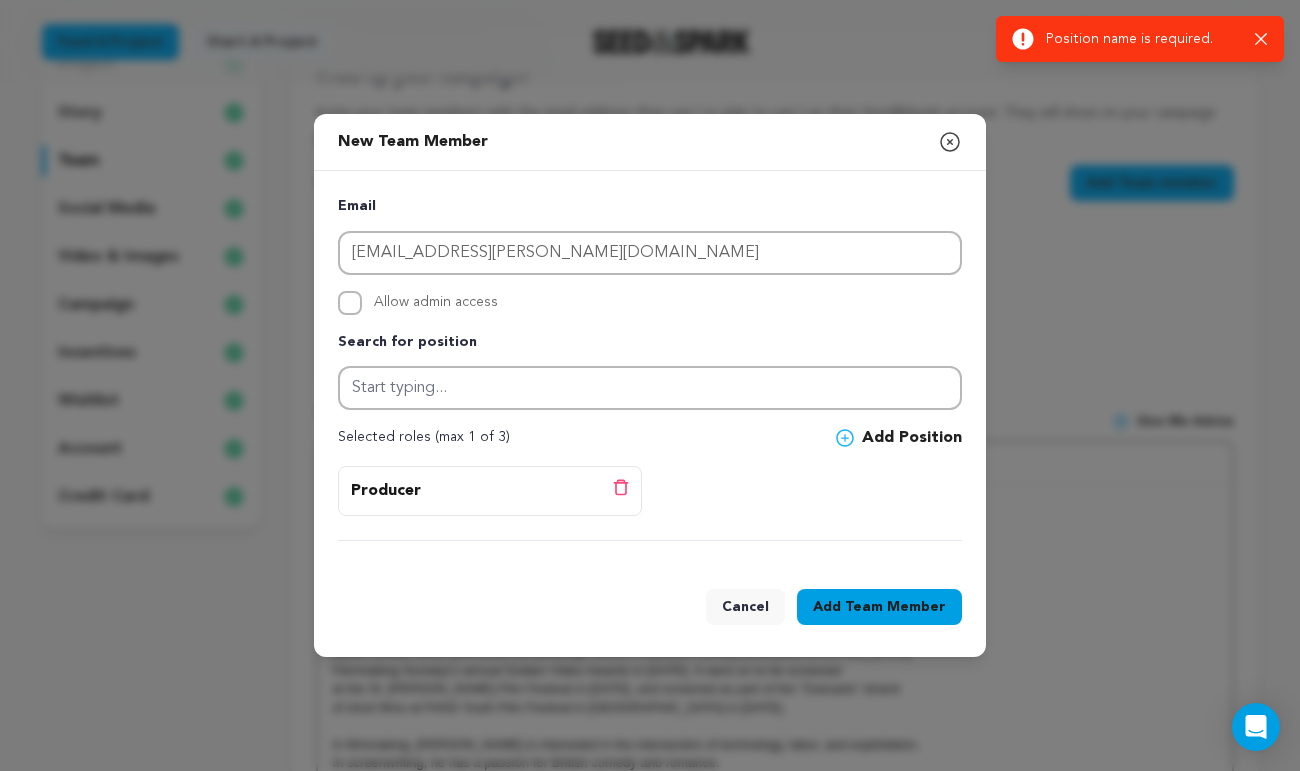 click on "Email
yurema.perez@gmail.com
Allow admin access
Search for position
Selected roles (max 1 of 3)" at bounding box center (650, 368) 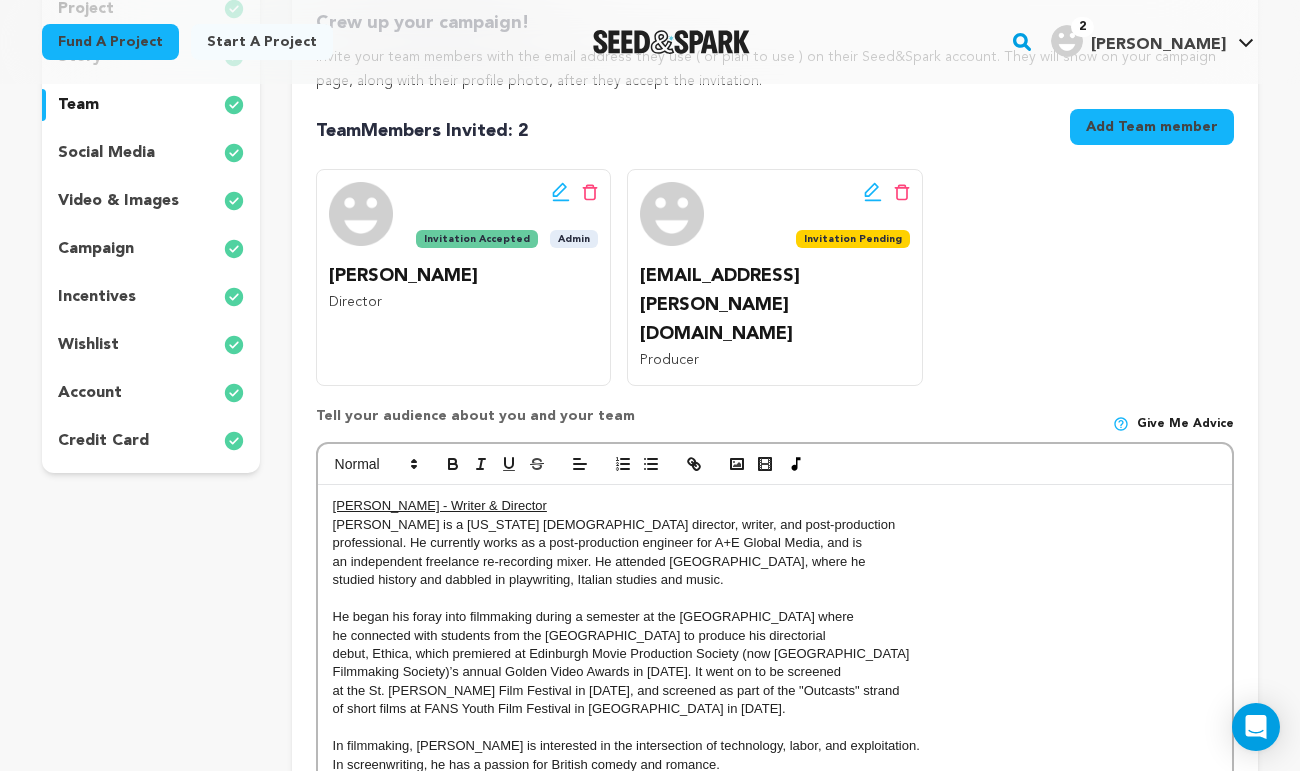 scroll, scrollTop: 541, scrollLeft: 0, axis: vertical 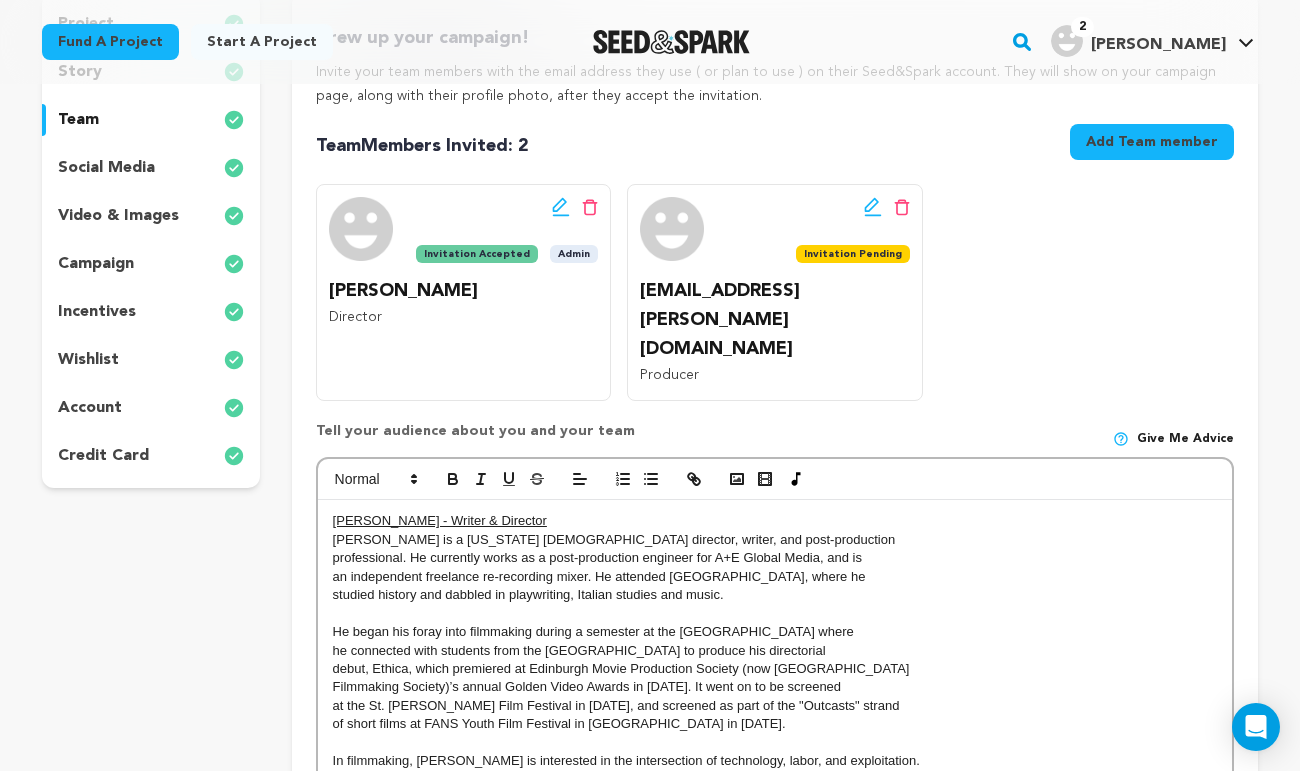 click 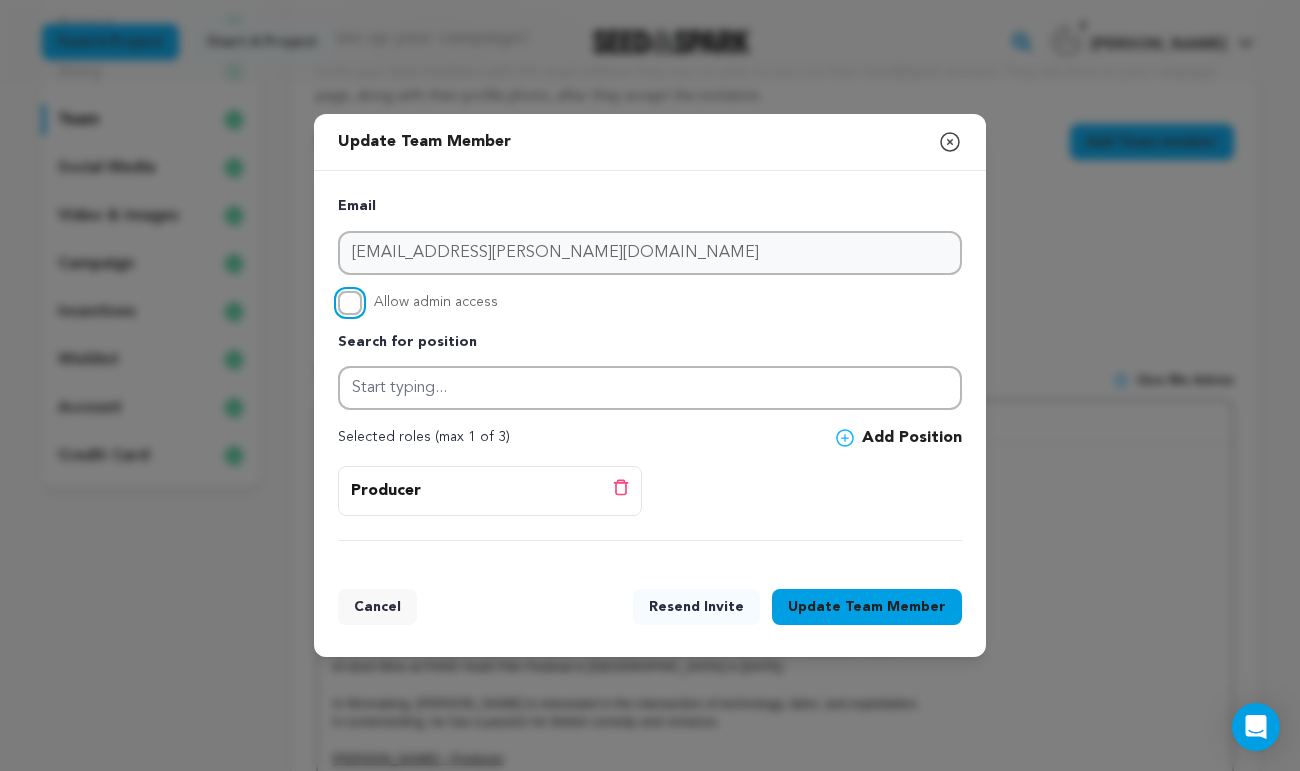 click on "Allow admin access" at bounding box center (350, 303) 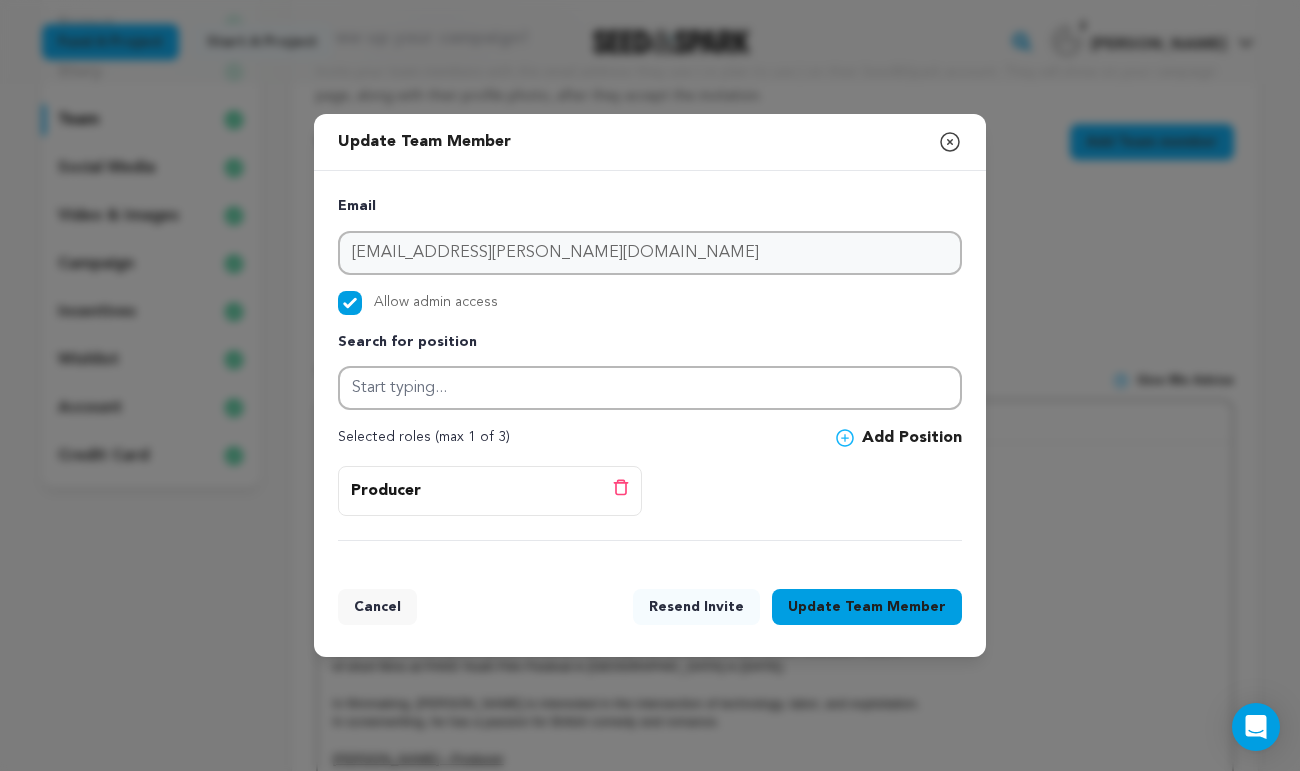click on "Team Member" at bounding box center [895, 607] 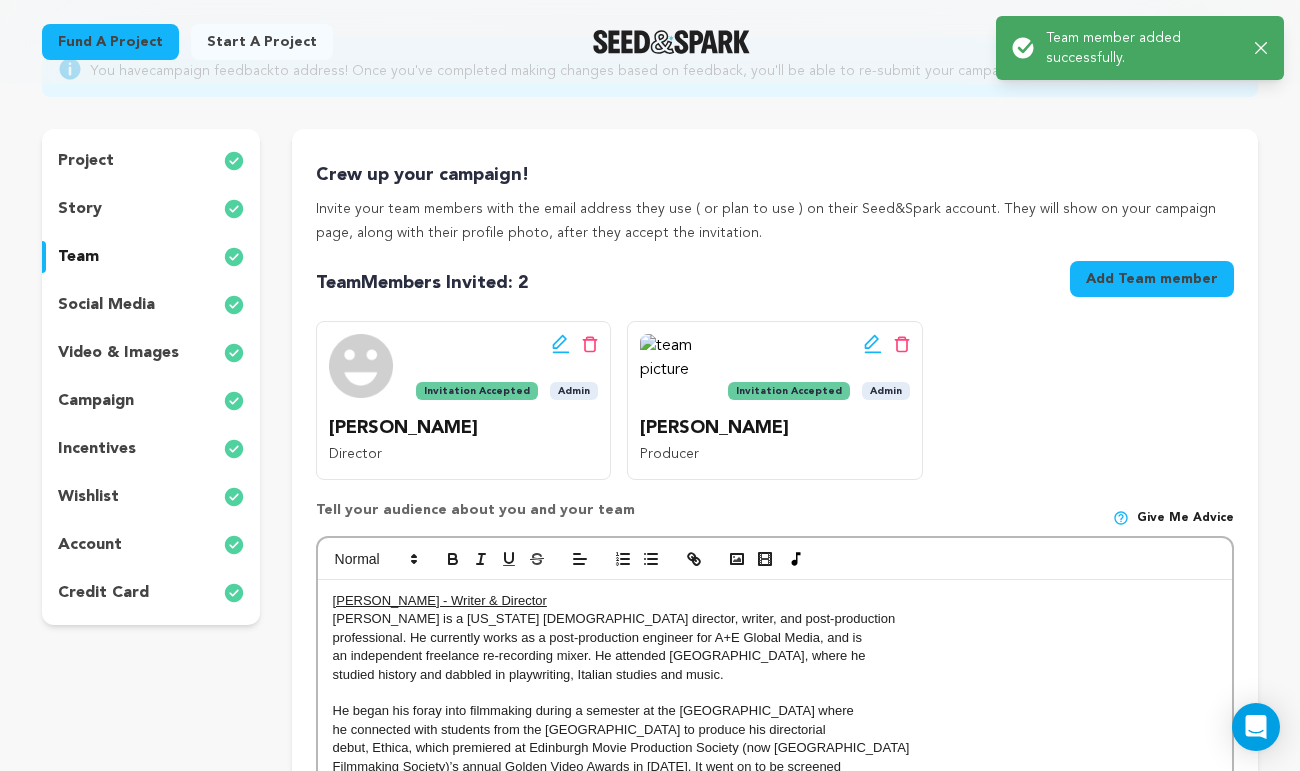 scroll, scrollTop: 200, scrollLeft: 0, axis: vertical 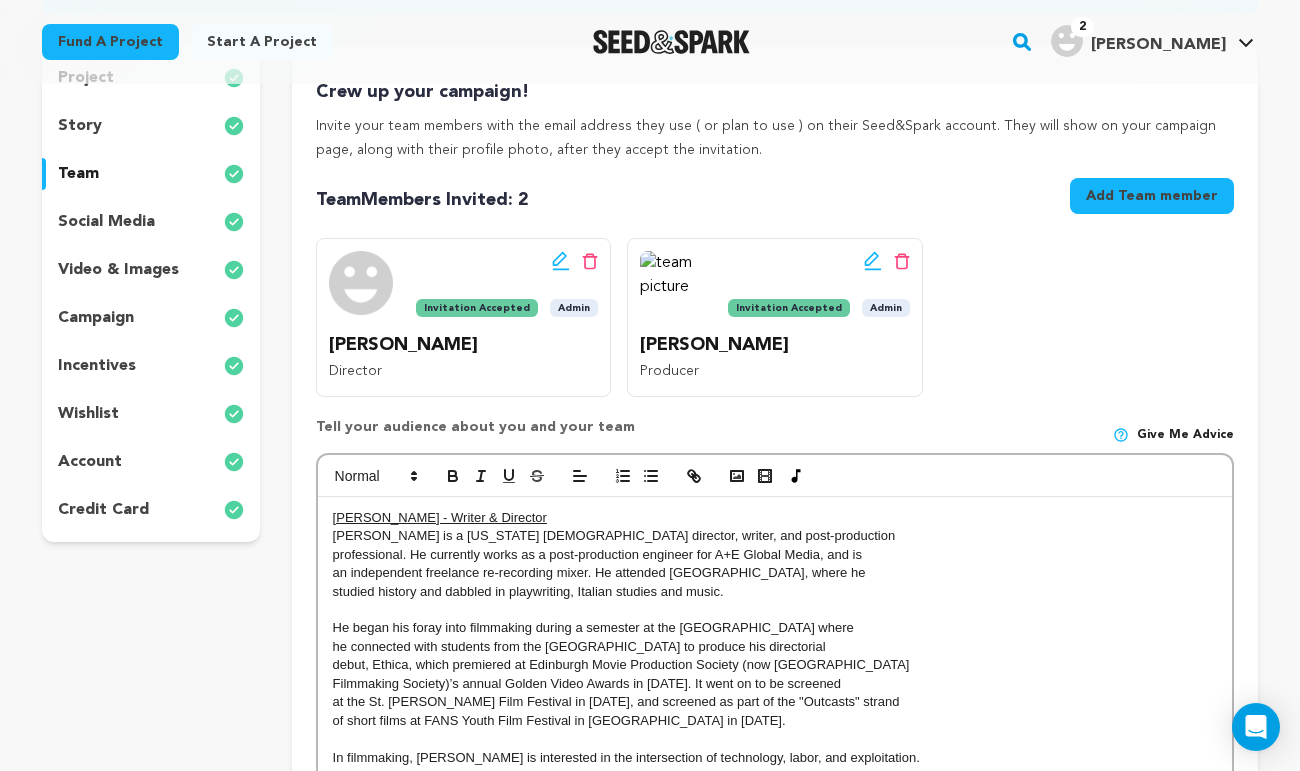 click on "[PERSON_NAME]" at bounding box center (1158, 45) 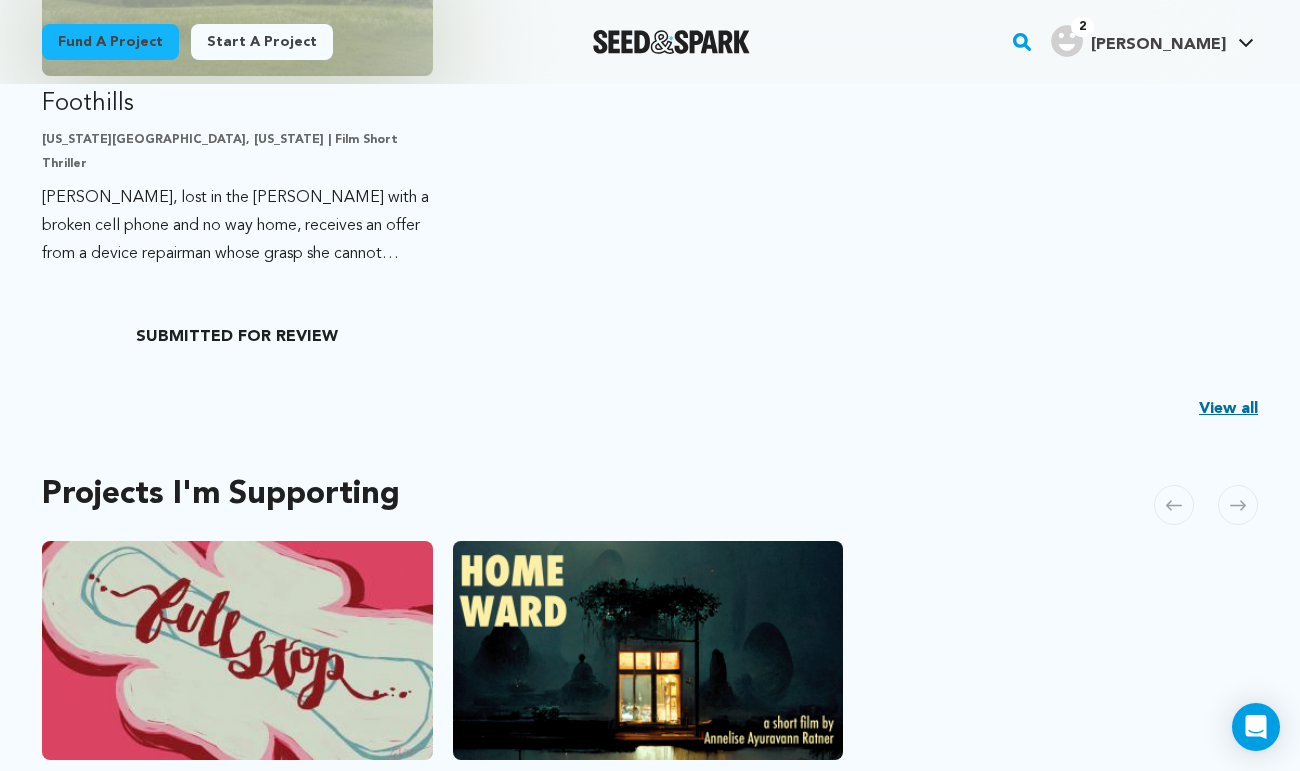scroll, scrollTop: 587, scrollLeft: 0, axis: vertical 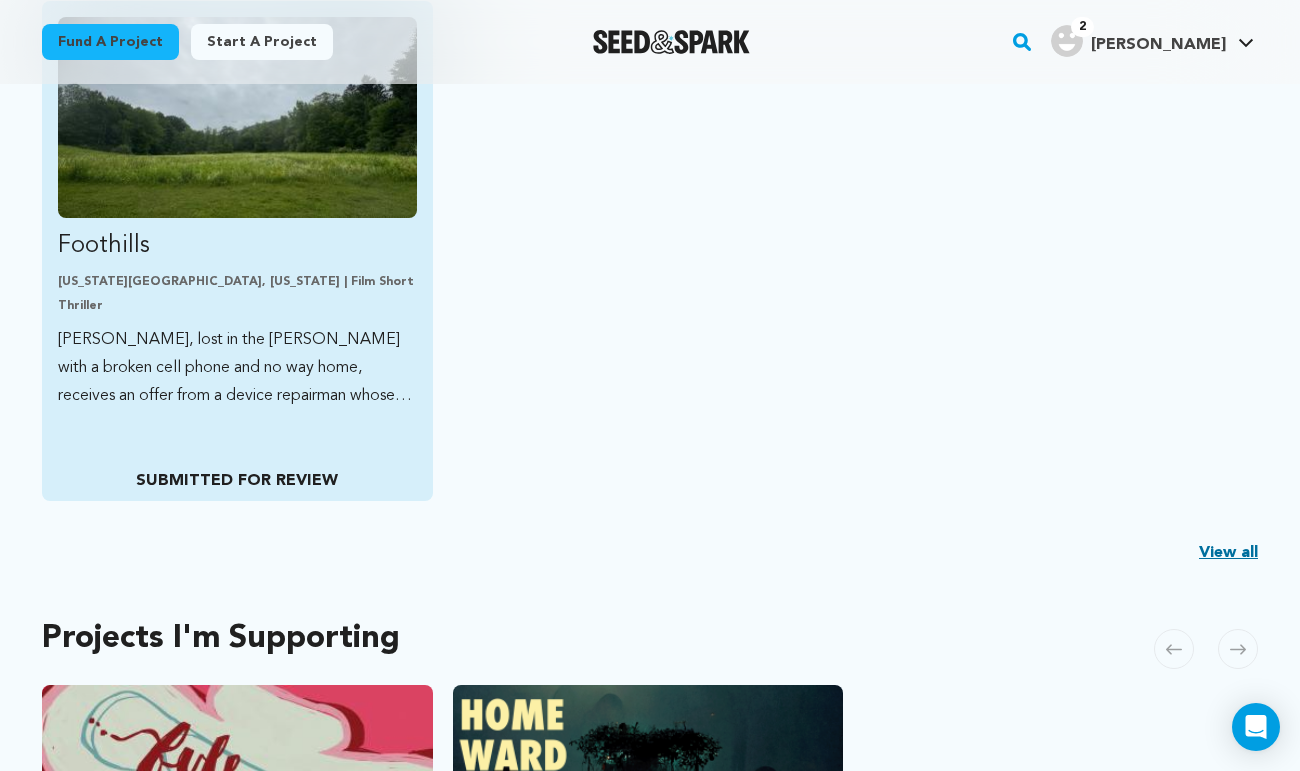 click on "Foothills" at bounding box center (237, 246) 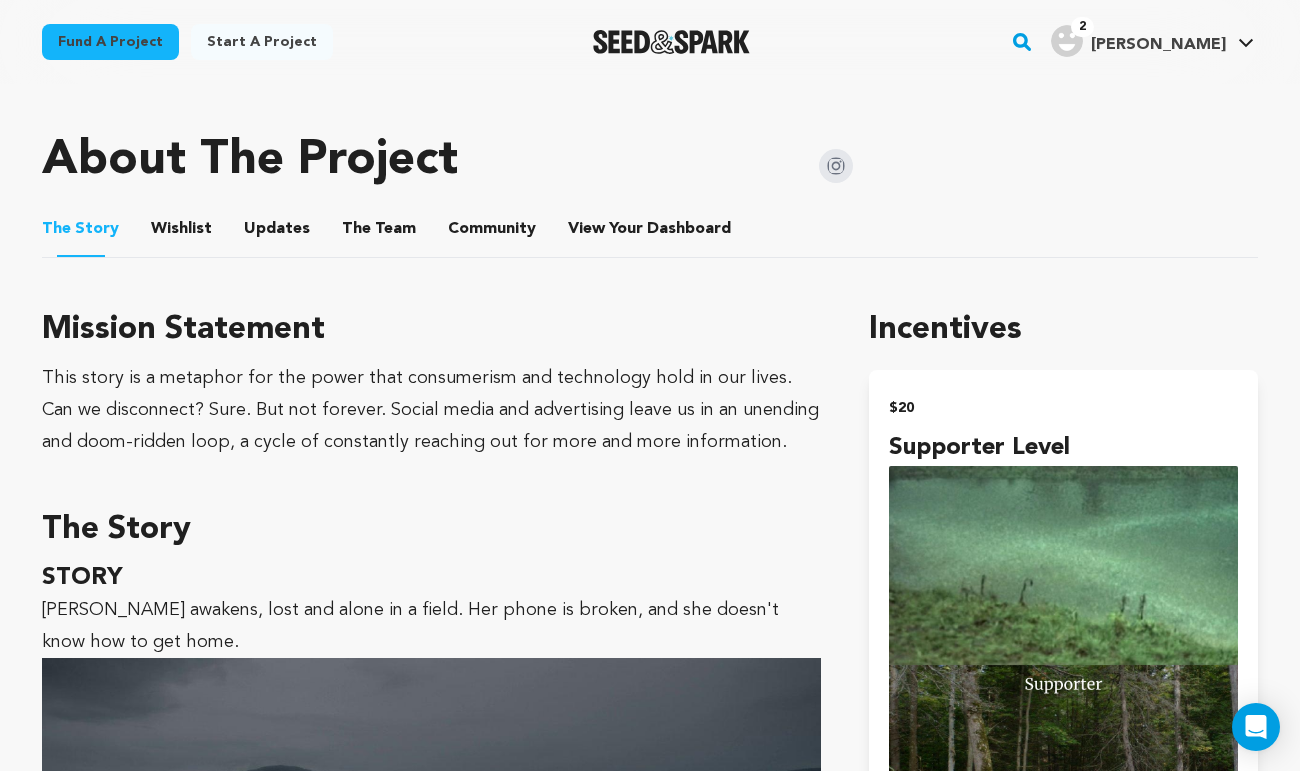 scroll, scrollTop: 852, scrollLeft: 0, axis: vertical 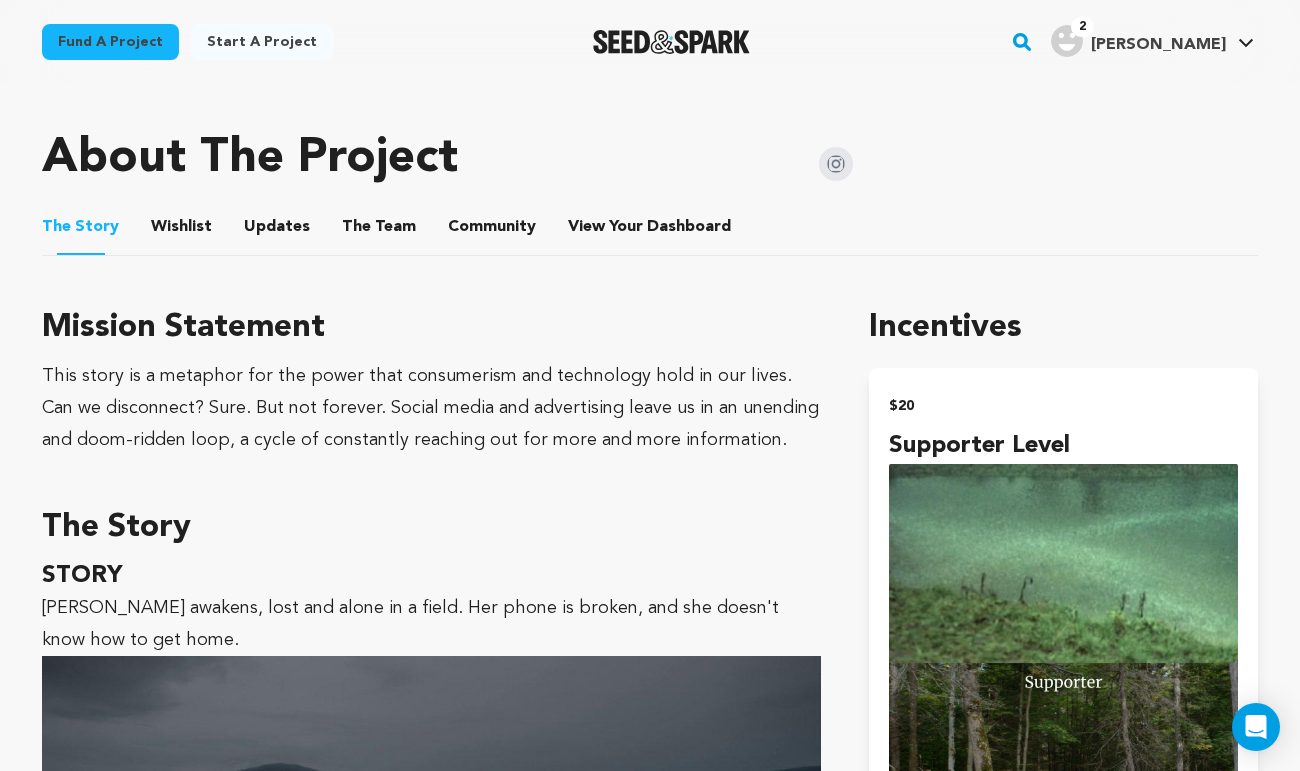 click on "View Your Dashboard" at bounding box center (592, 231) 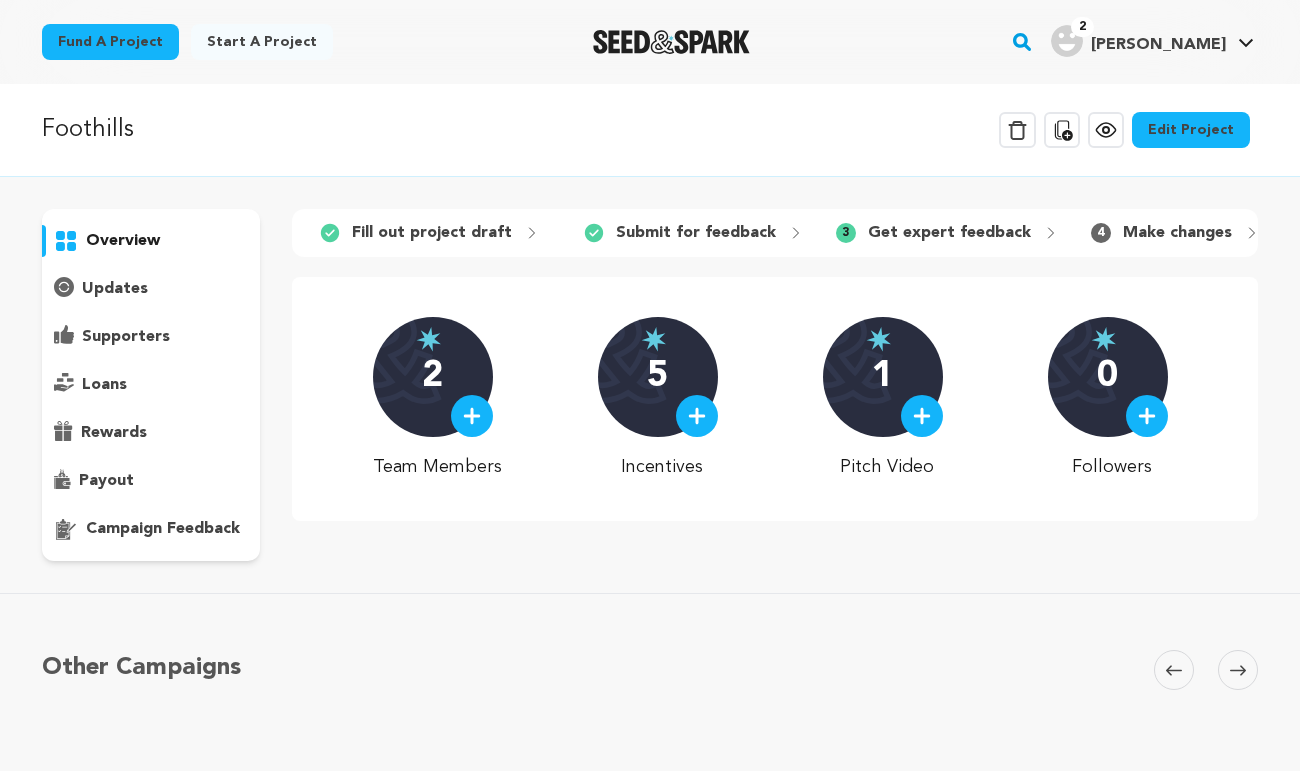 scroll, scrollTop: 0, scrollLeft: 0, axis: both 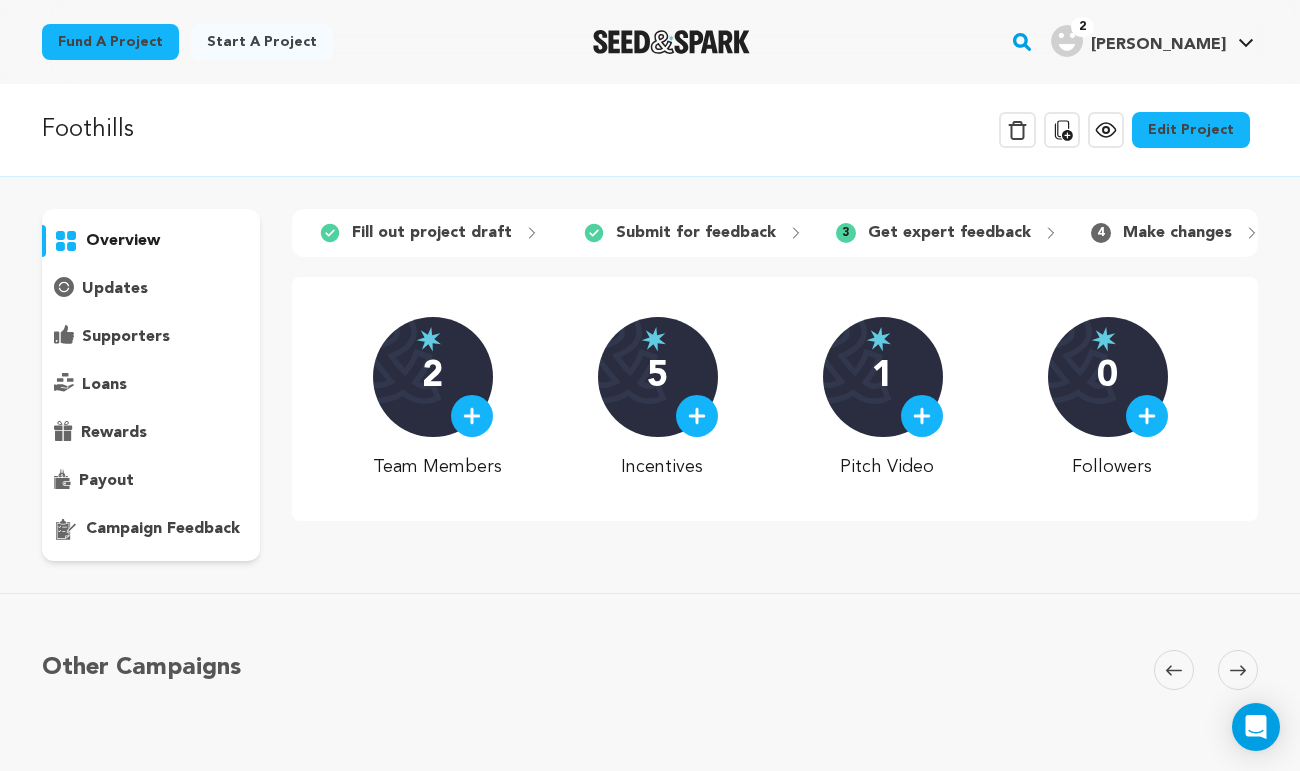 click on "campaign feedback" at bounding box center (163, 529) 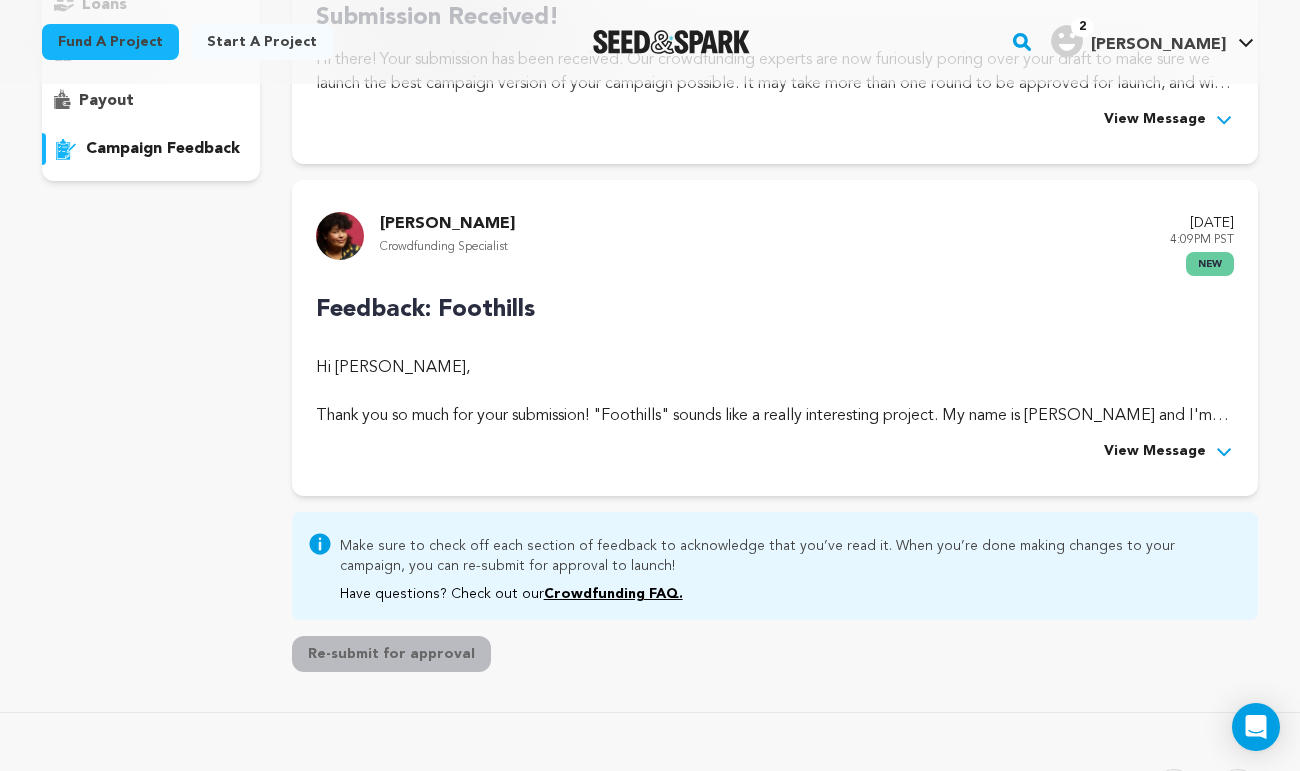 scroll, scrollTop: 313, scrollLeft: 0, axis: vertical 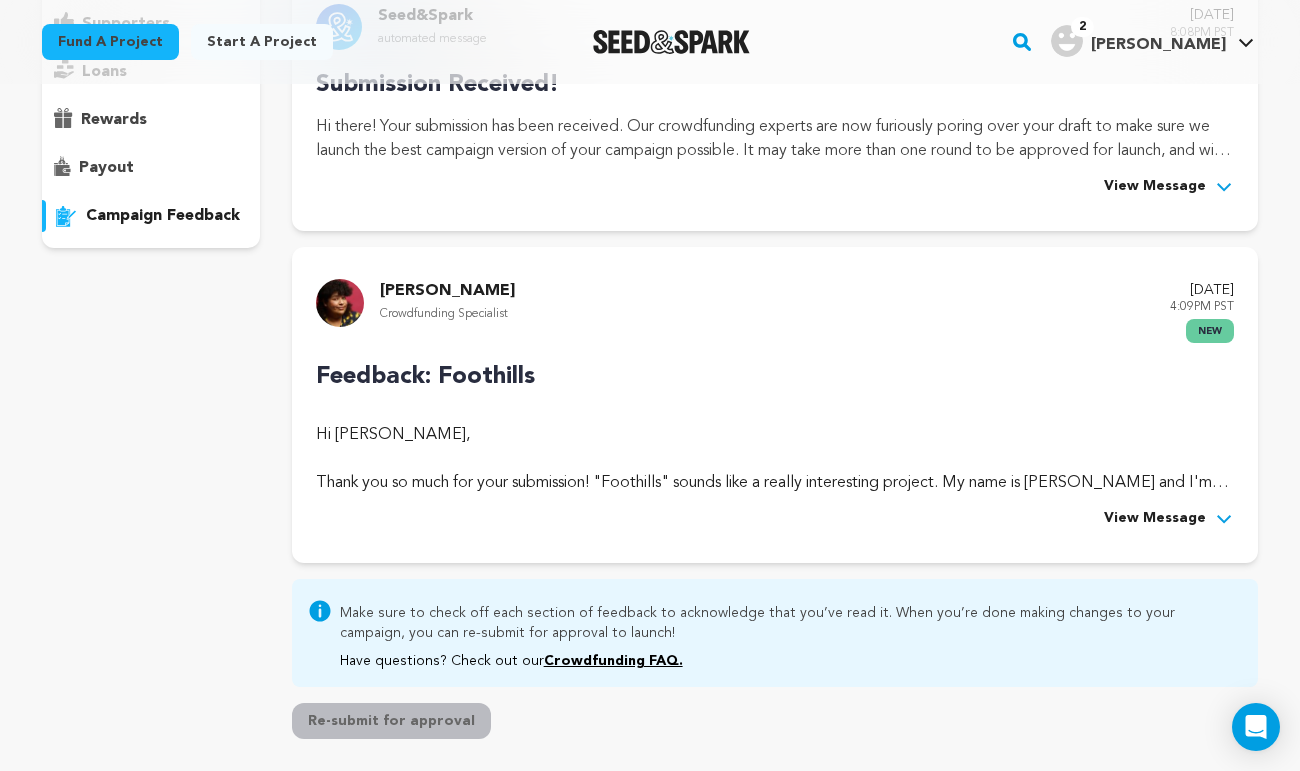 click on "Hi [PERSON_NAME], Thank you so much for your submission! "Foothills" sounds like a really interesting project. My name is [PERSON_NAME] and I'm the Seed&Spark crowdfunding specialist who will work with you on getting this project launched." at bounding box center [775, 459] 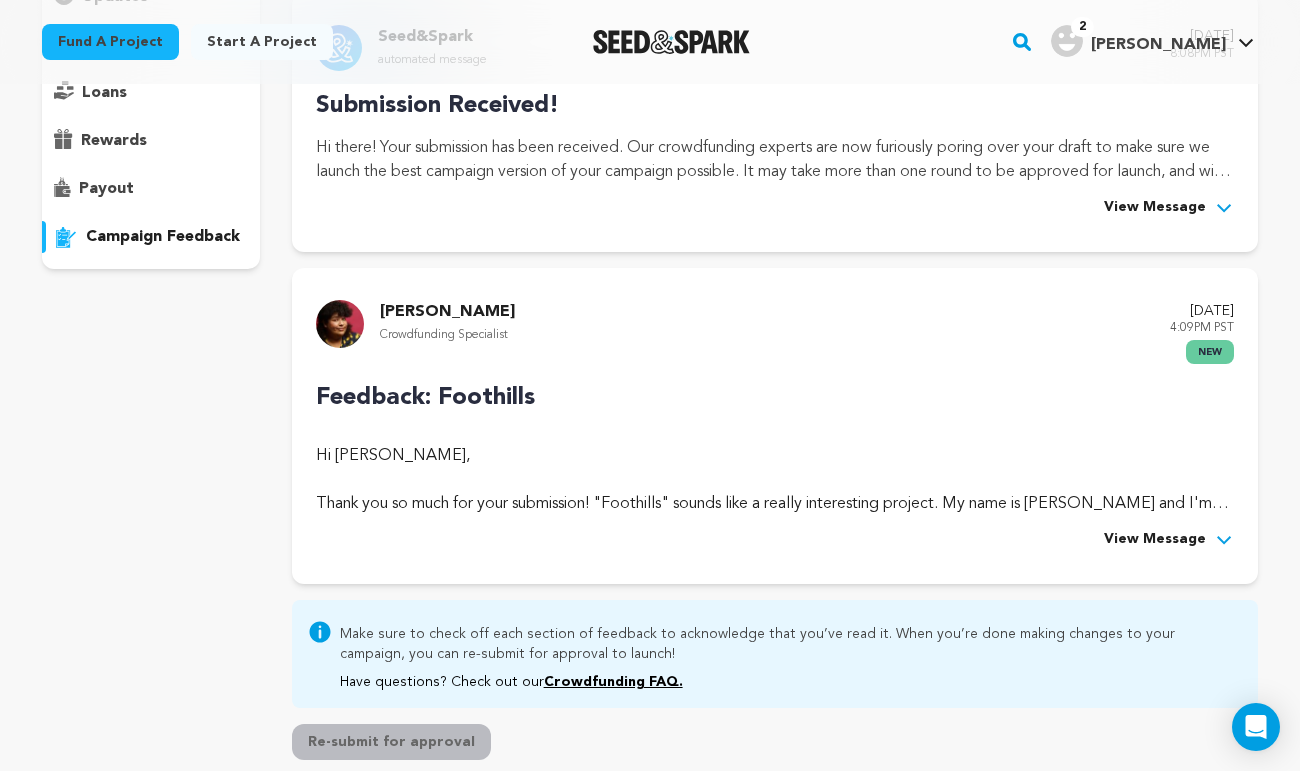 scroll, scrollTop: 581, scrollLeft: 0, axis: vertical 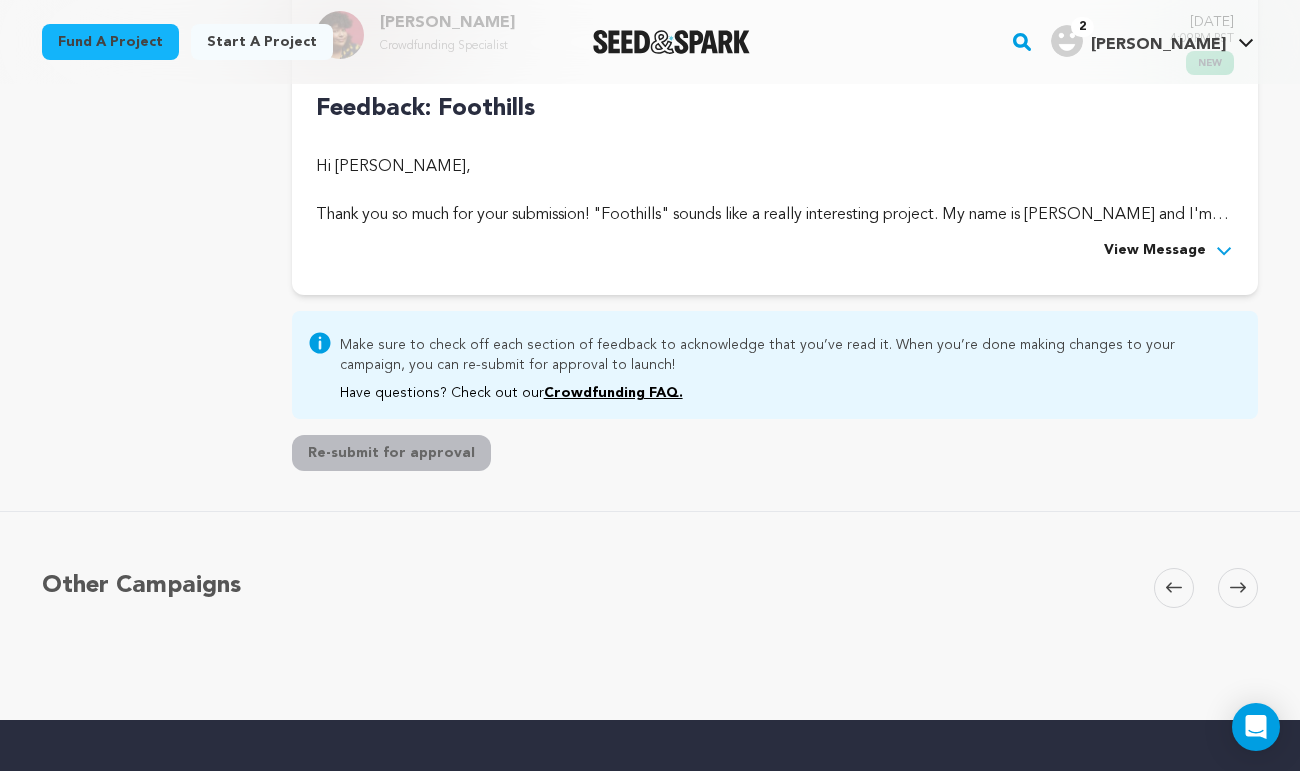 click on "View Message" at bounding box center [1155, 251] 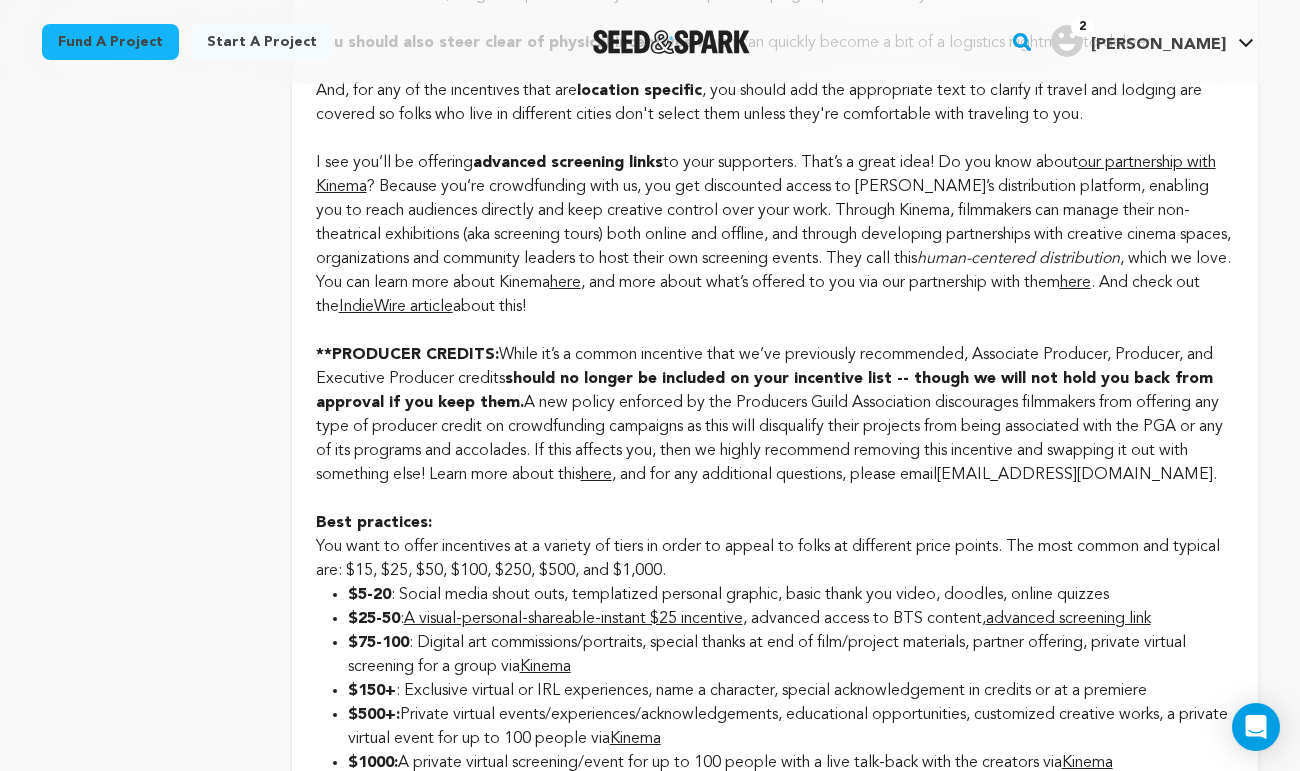 scroll, scrollTop: 2211, scrollLeft: 0, axis: vertical 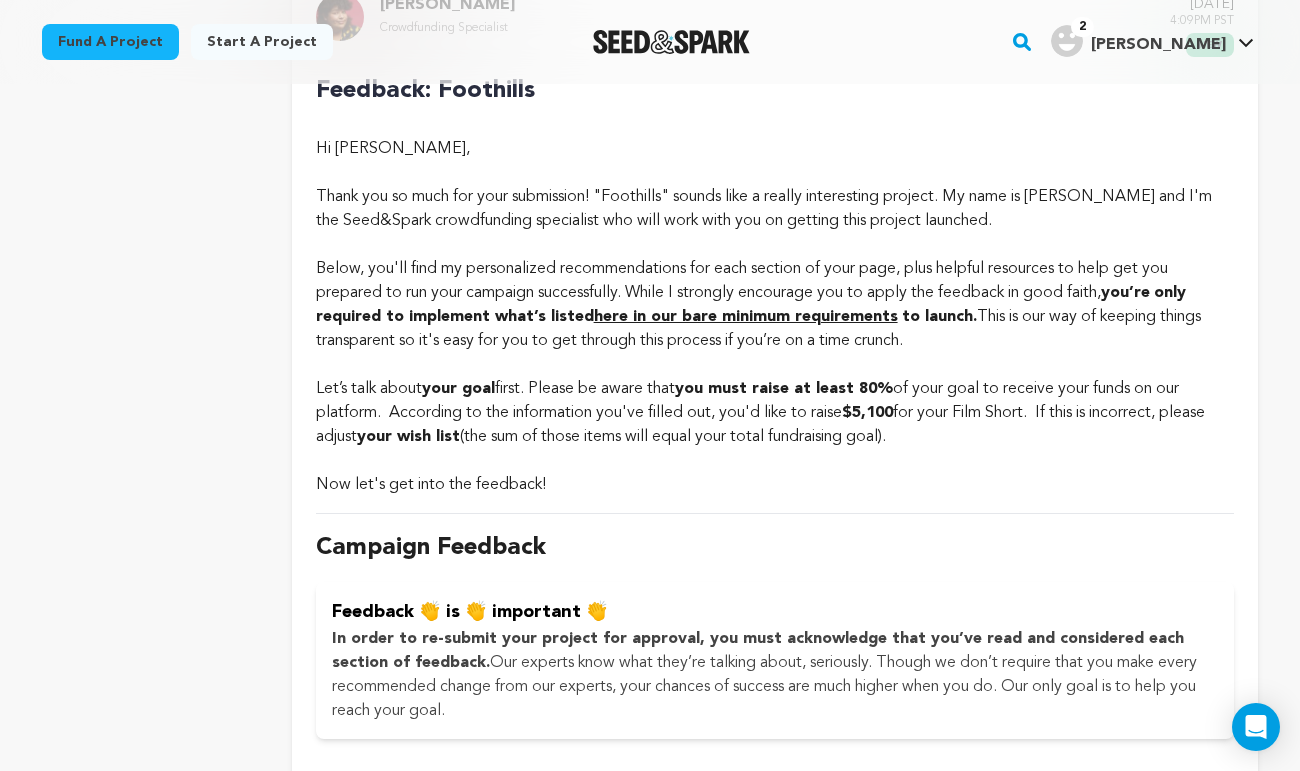 click on "Hi Gianna Baez, Thank you so much for your submission! "Foothills" sounds like a really interesting project. My name is Rocco and I'm the Seed&Spark crowdfunding specialist who will work with you on getting this project launched. Below, you'll find my personalized recommendations for each section of your page, plus helpful resources to help get you prepared to run your campaign successfully. While I strongly encourage you to apply the feedback in good faith,  you’re   only required to implement what’s listed  here in our bare minimum requirements   to launch.  This is our way of keeping things transparent so it's easy for you to get through this process if you’re on a time crunch.  Let’s talk about  your goal  first. Please be aware that  you must raise at least 80%  of your goal to receive your funds on our platform.  According to the information you've filled out, you'd like to raise  $5,100 your wish list" at bounding box center [775, 2944] 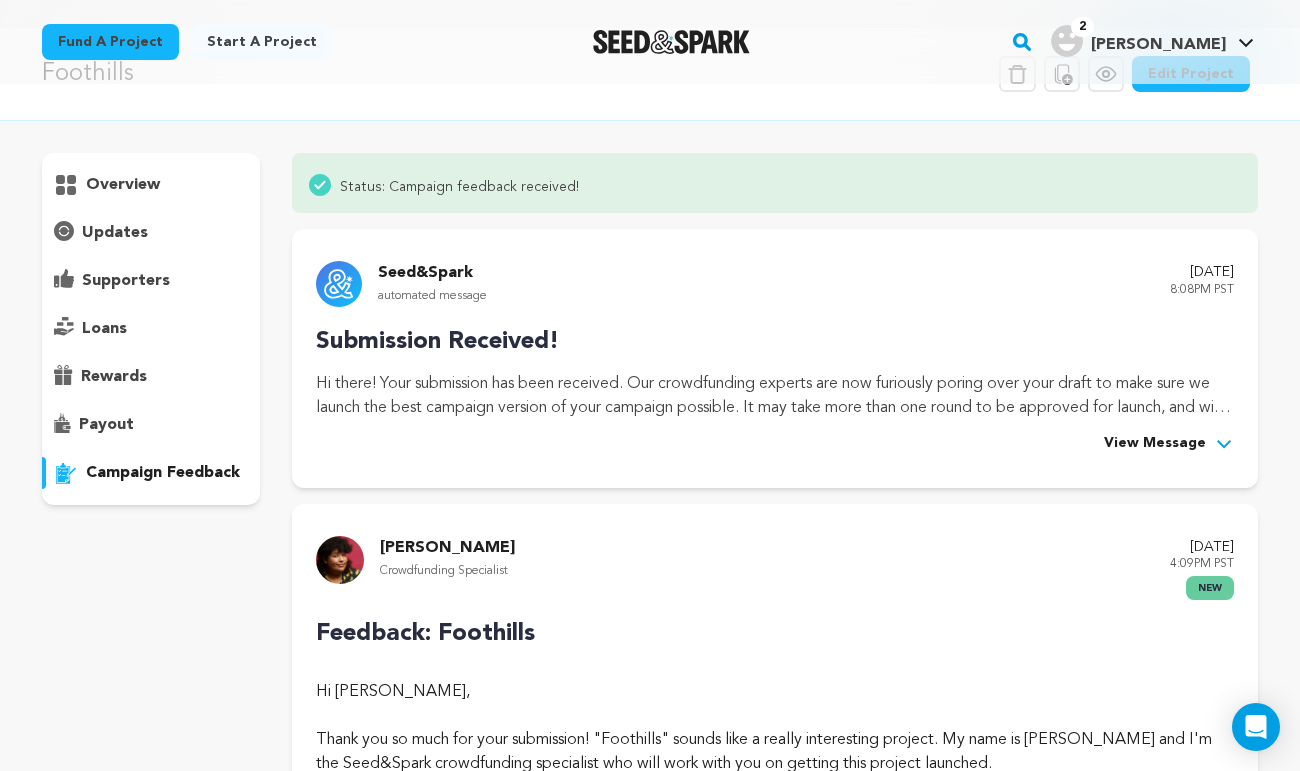 scroll, scrollTop: 0, scrollLeft: 0, axis: both 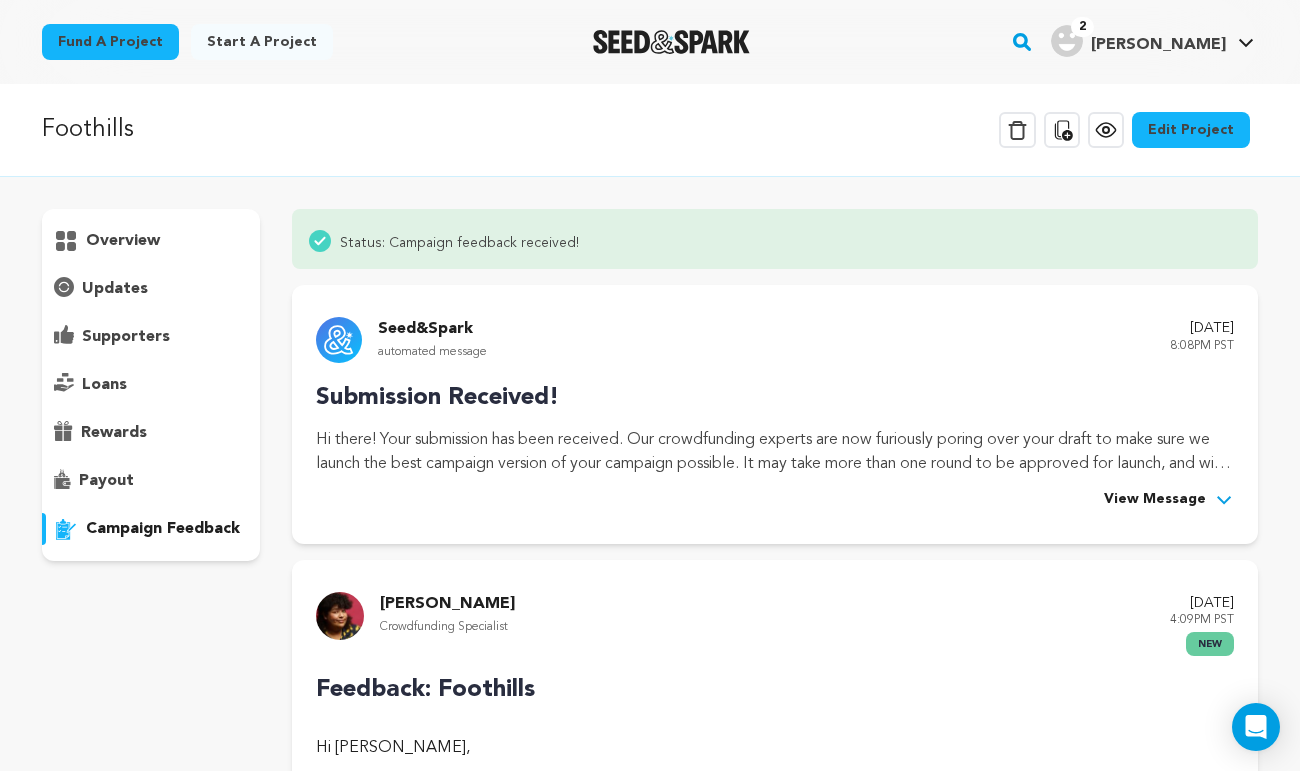 click on "campaign feedback" at bounding box center (163, 529) 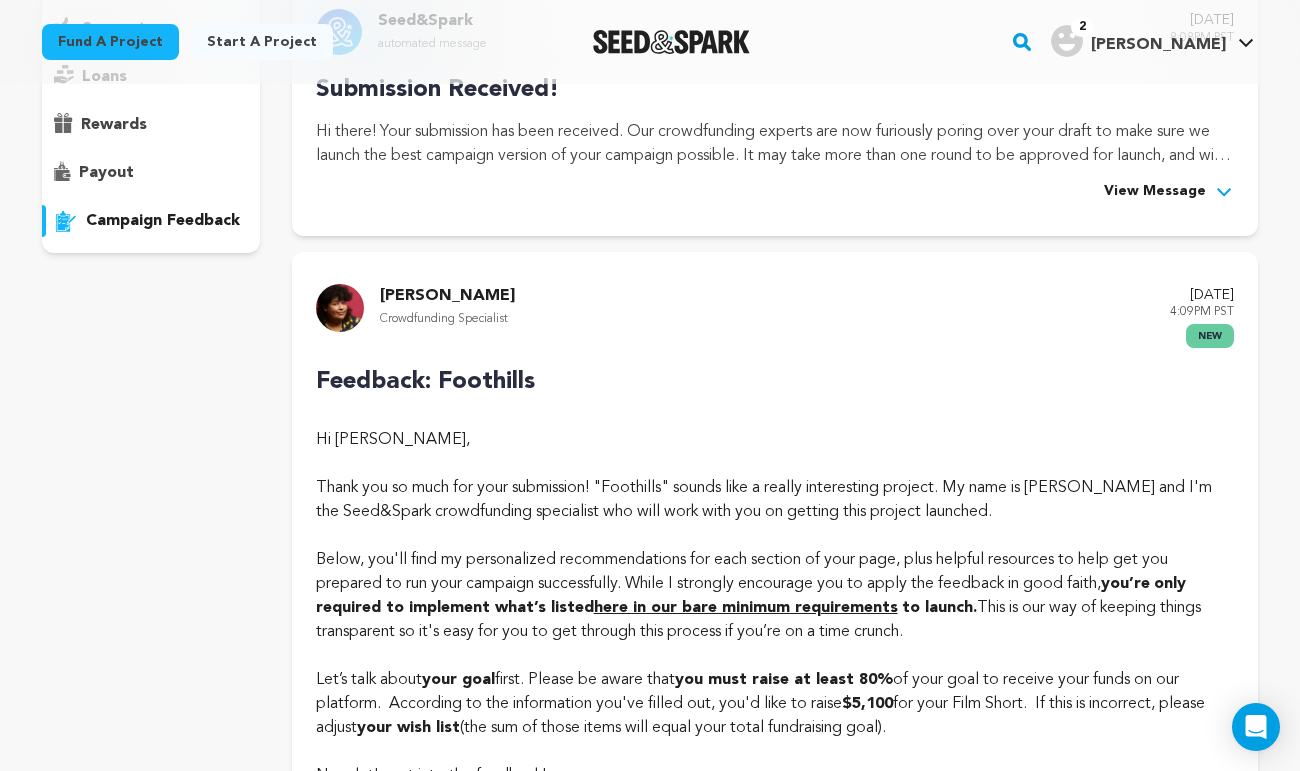 scroll, scrollTop: 0, scrollLeft: 0, axis: both 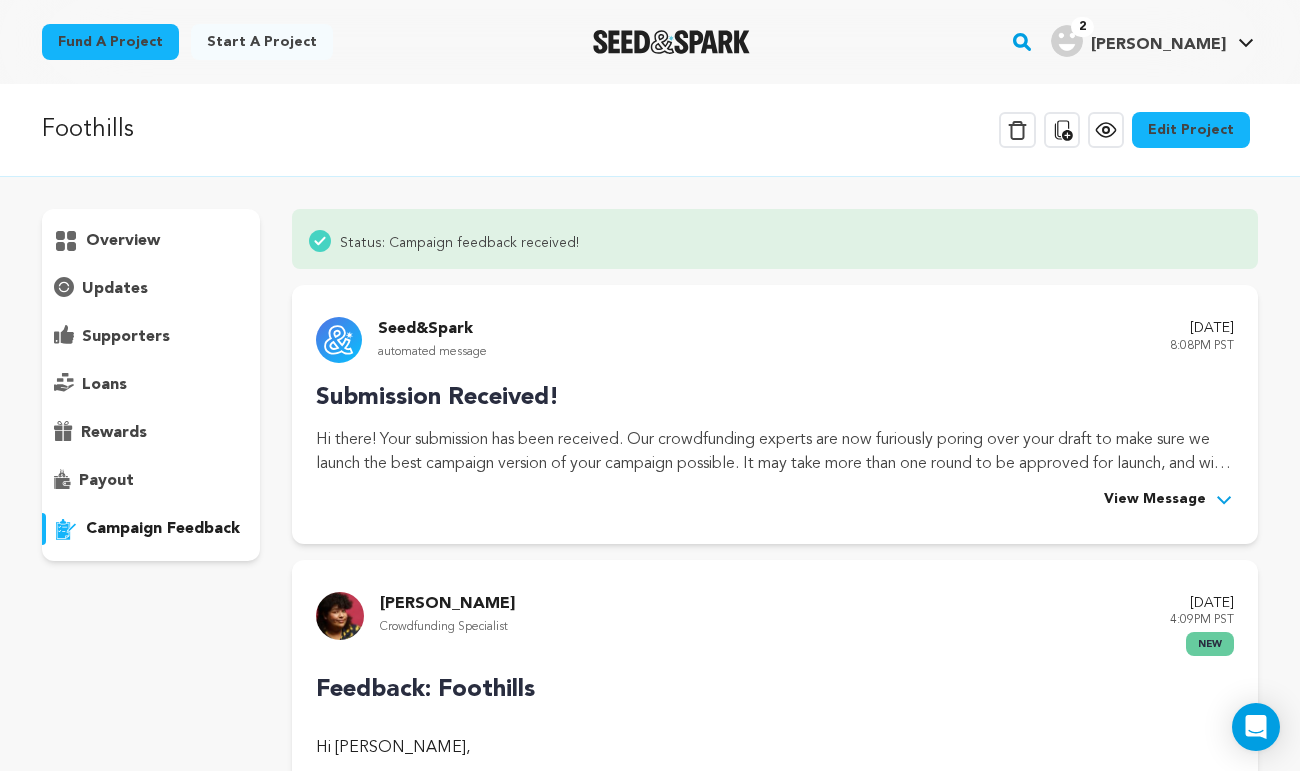 click on "Edit Project" at bounding box center (1191, 130) 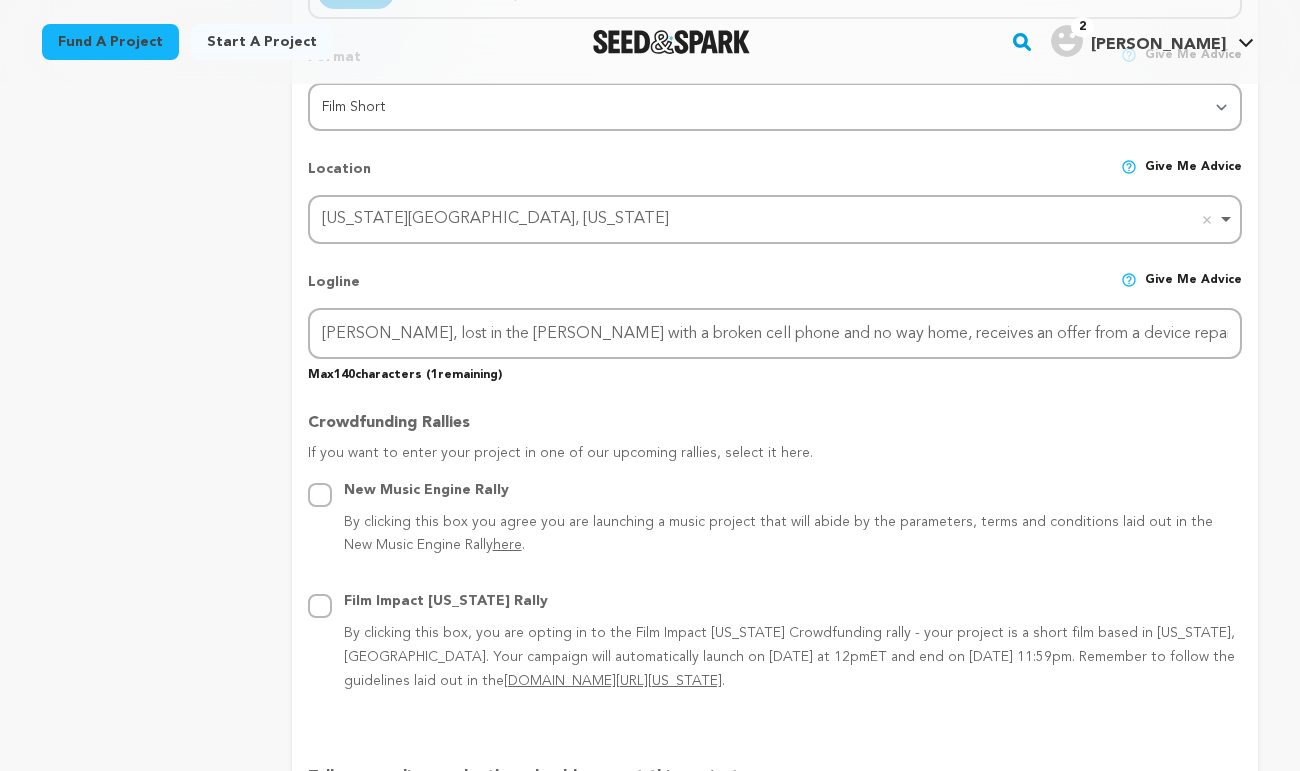 scroll, scrollTop: 0, scrollLeft: 0, axis: both 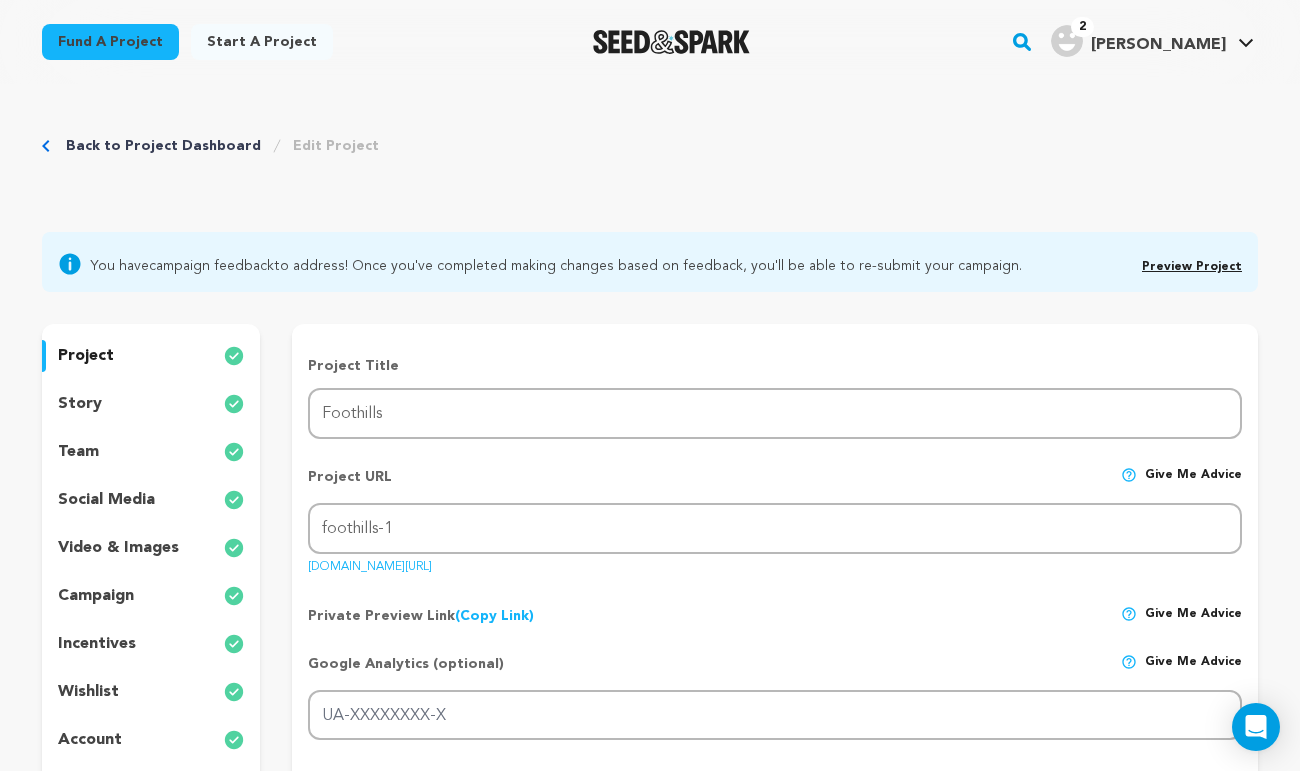 click on "team" at bounding box center [78, 452] 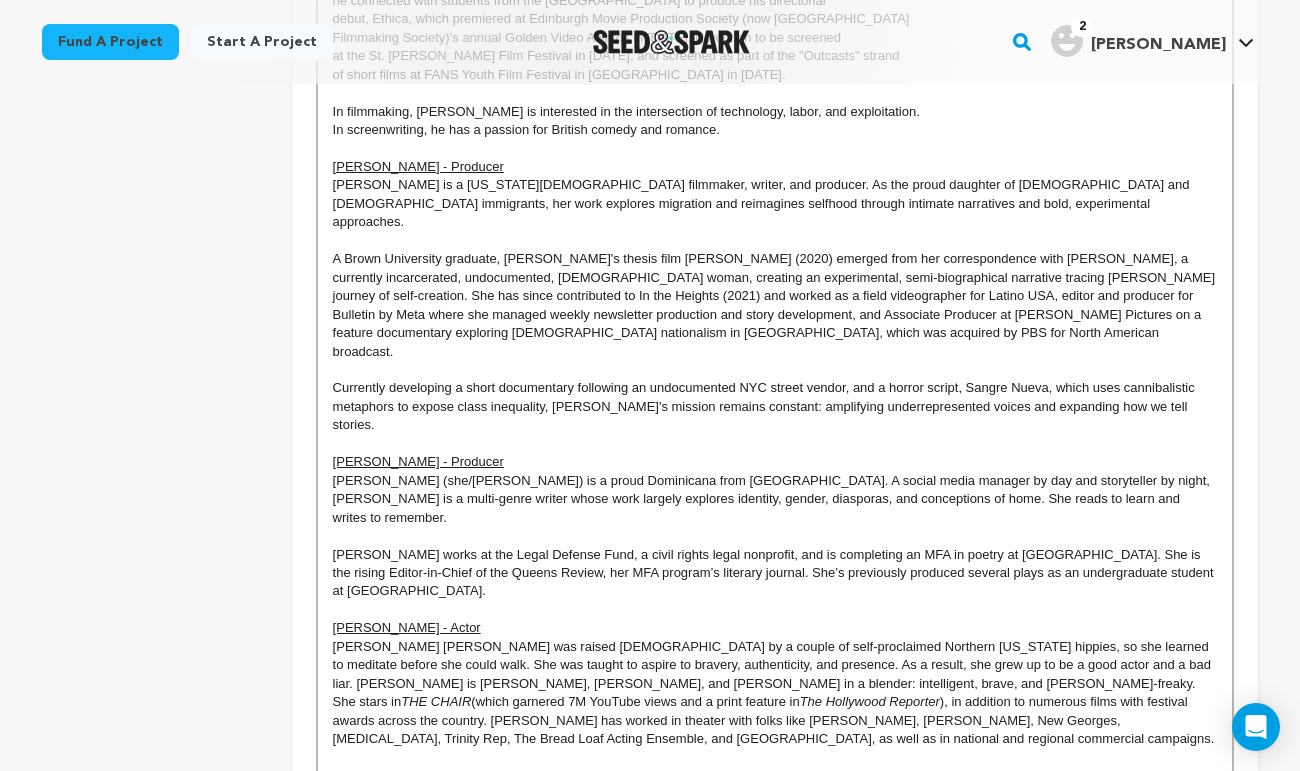 scroll, scrollTop: 949, scrollLeft: 0, axis: vertical 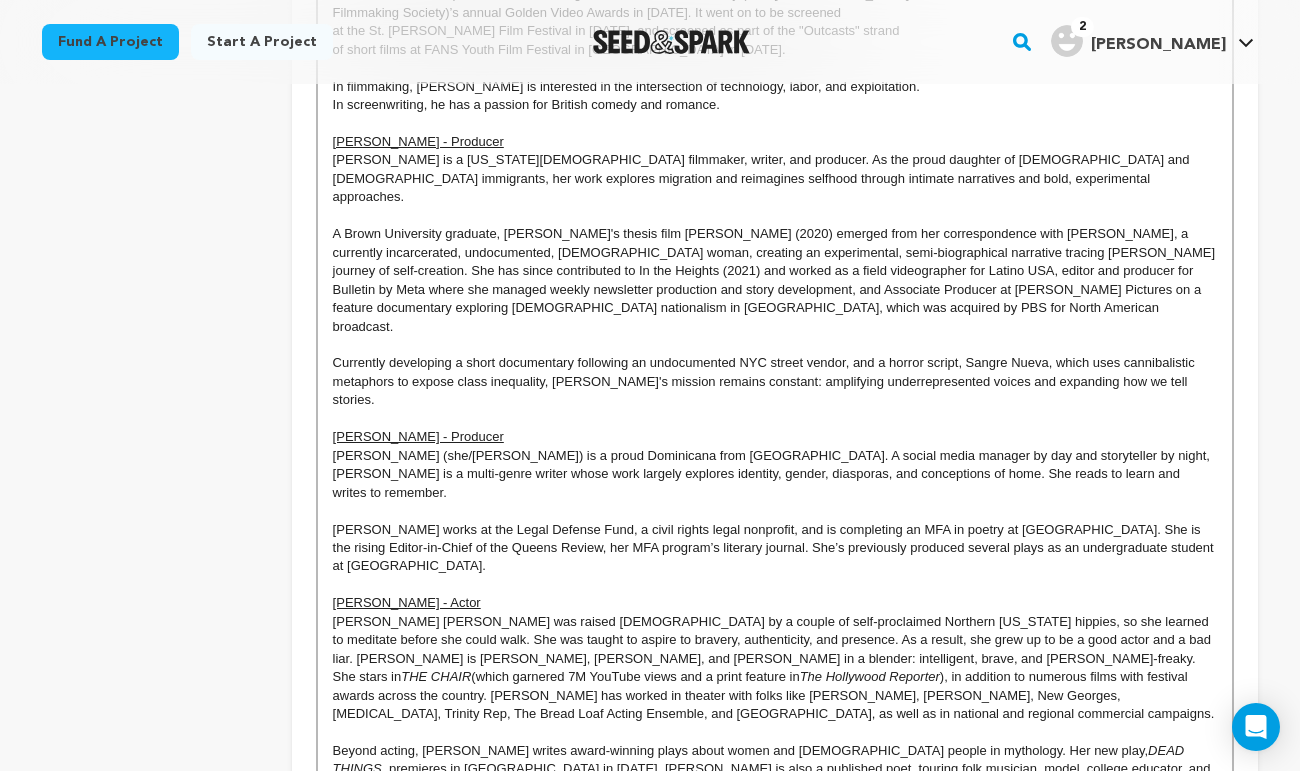 click at bounding box center (775, 843) 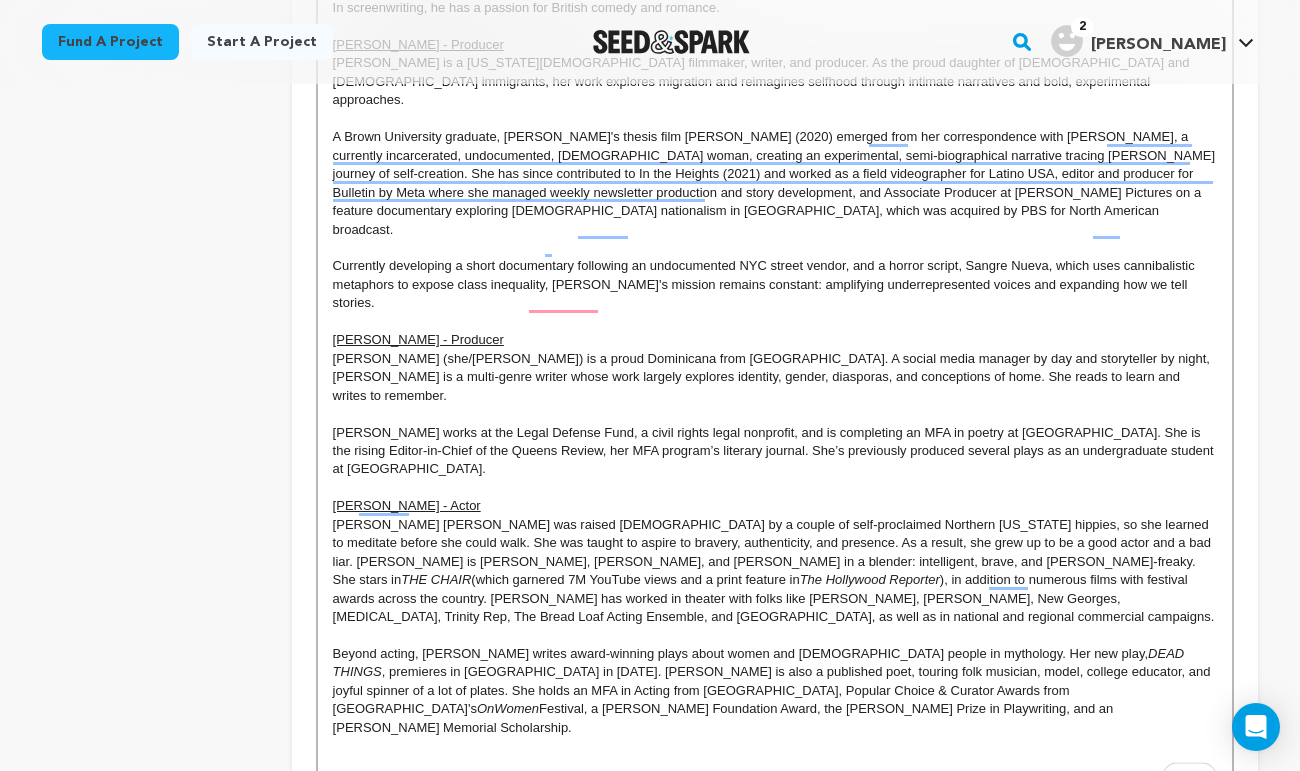 scroll, scrollTop: 1020, scrollLeft: 0, axis: vertical 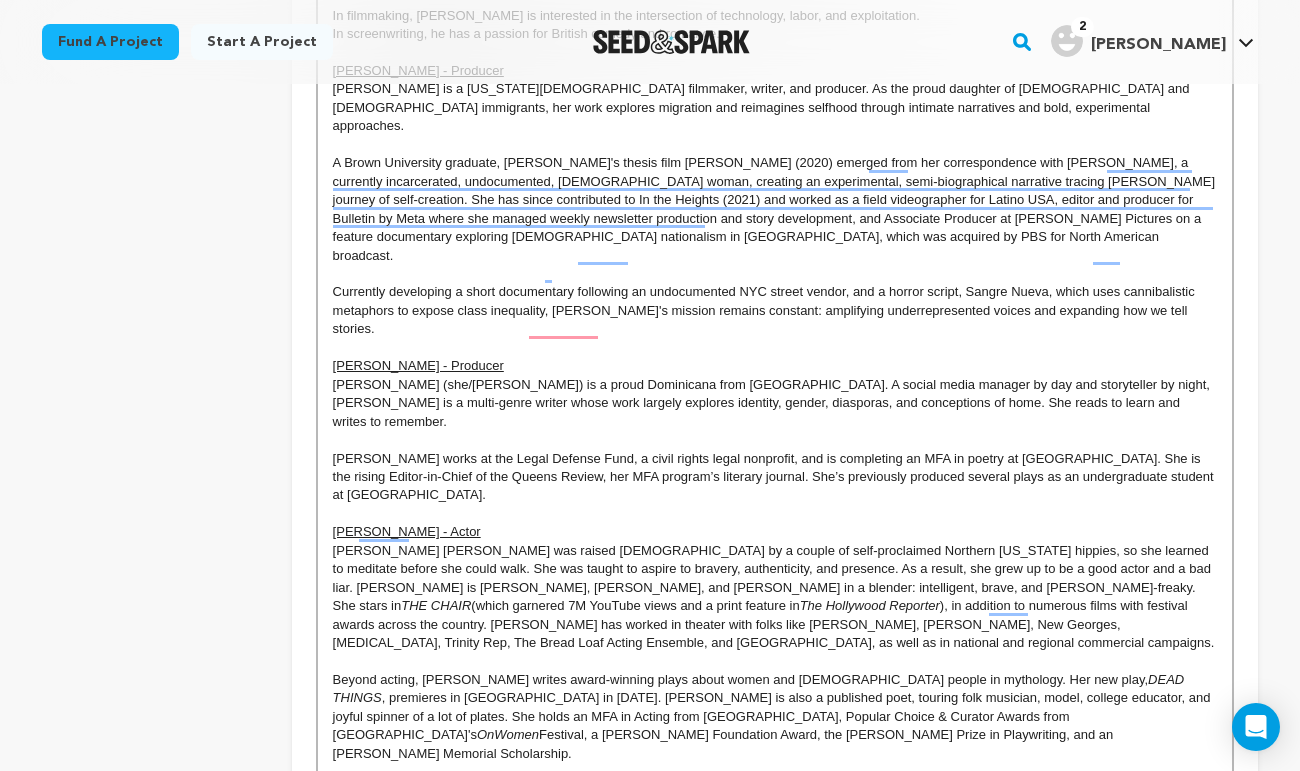 click on "[PERSON_NAME] works at the Legal Defense Fund, a civil rights legal nonprofit, and is completing an MFA in poetry at [GEOGRAPHIC_DATA]. She is the rising Editor-in-Chief of the Queens Review, her MFA program’s literary journal. She’s previously produced several plays as an undergraduate student at [GEOGRAPHIC_DATA]." at bounding box center (775, 477) 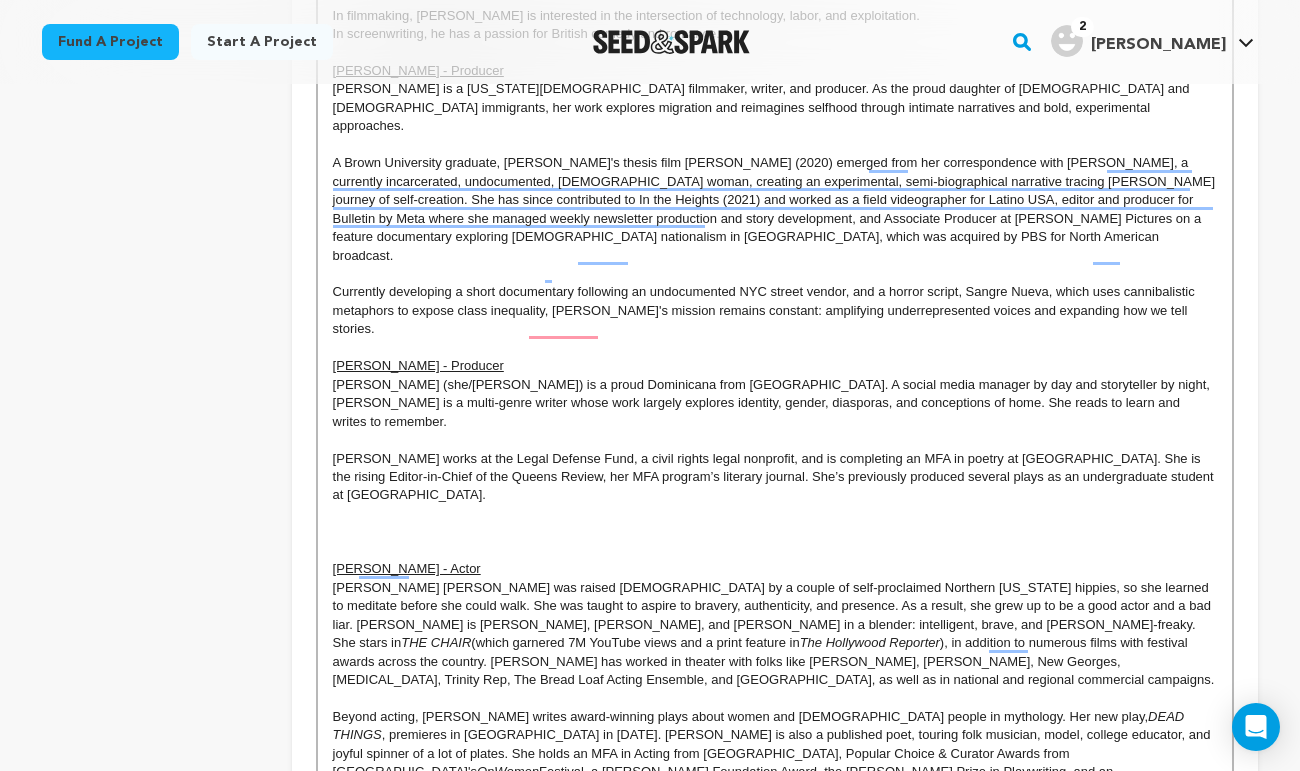 scroll, scrollTop: 0, scrollLeft: 0, axis: both 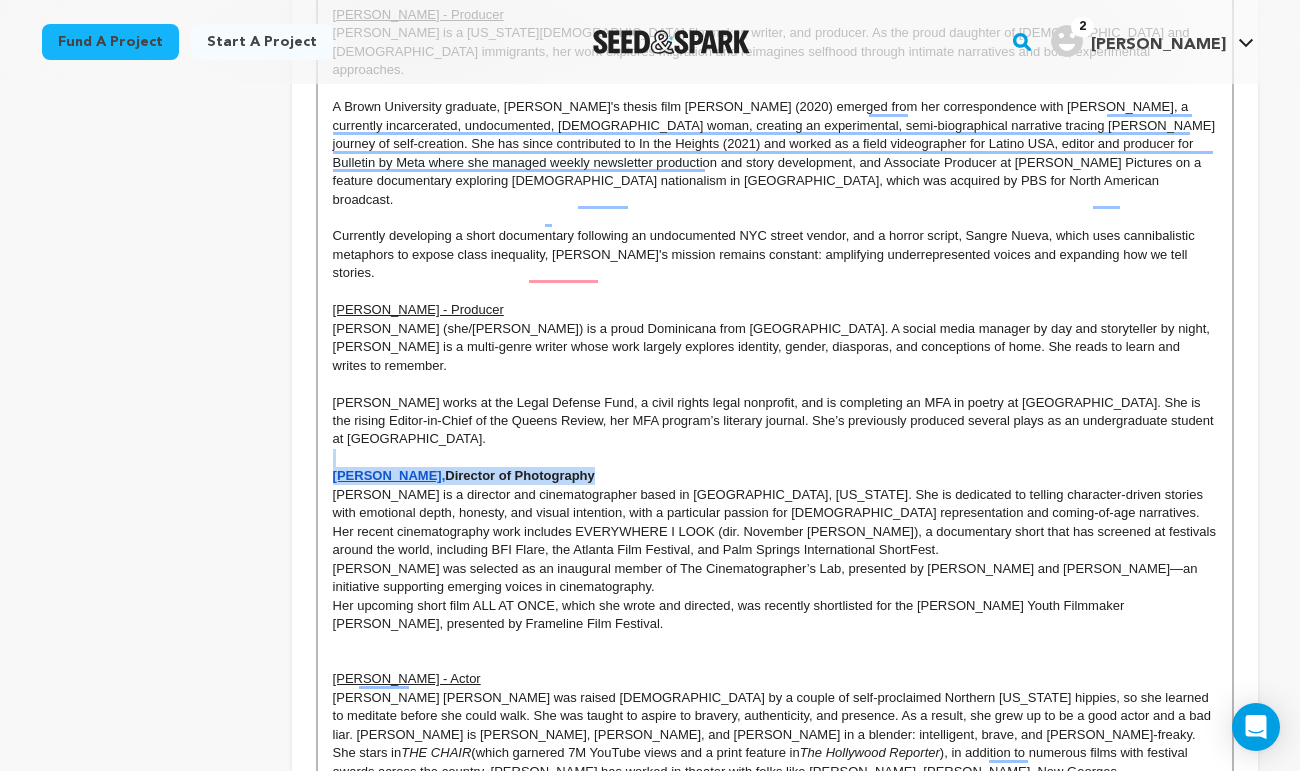 drag, startPoint x: 601, startPoint y: 384, endPoint x: 267, endPoint y: 371, distance: 334.2529 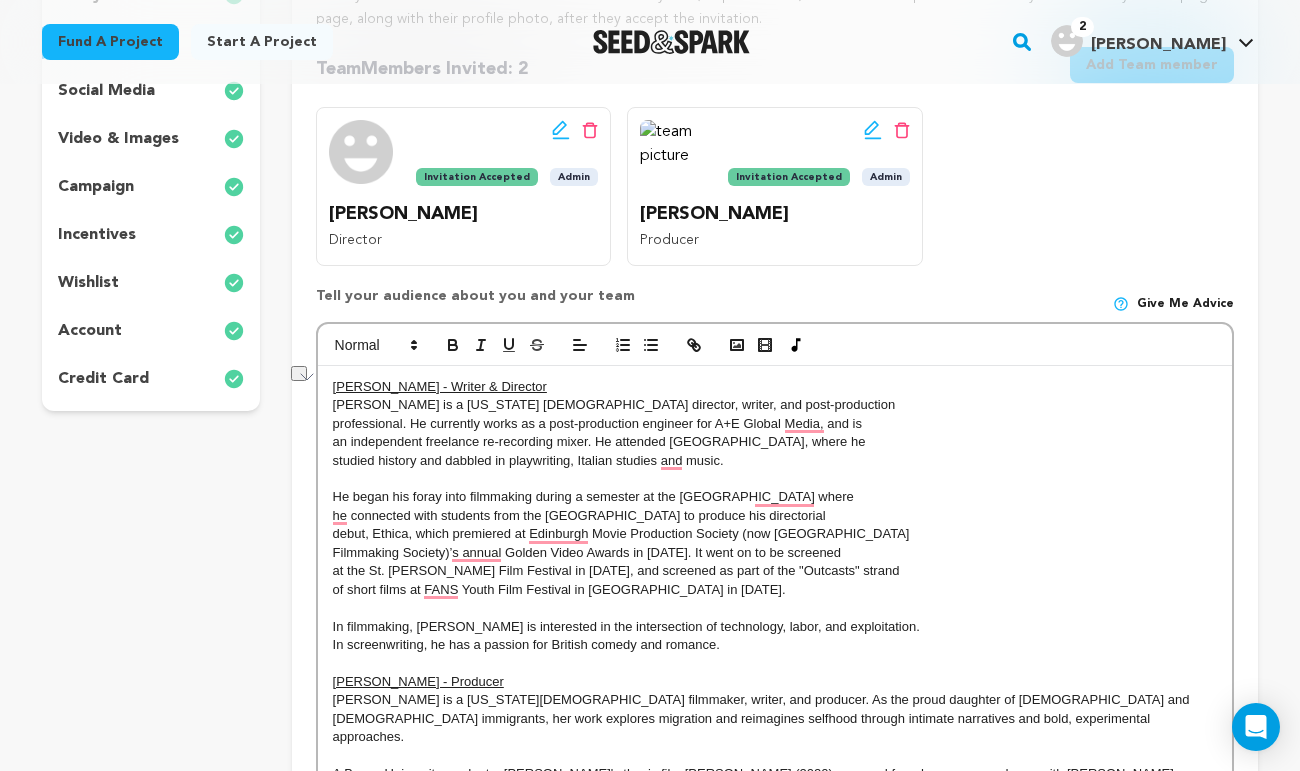 scroll, scrollTop: 414, scrollLeft: 0, axis: vertical 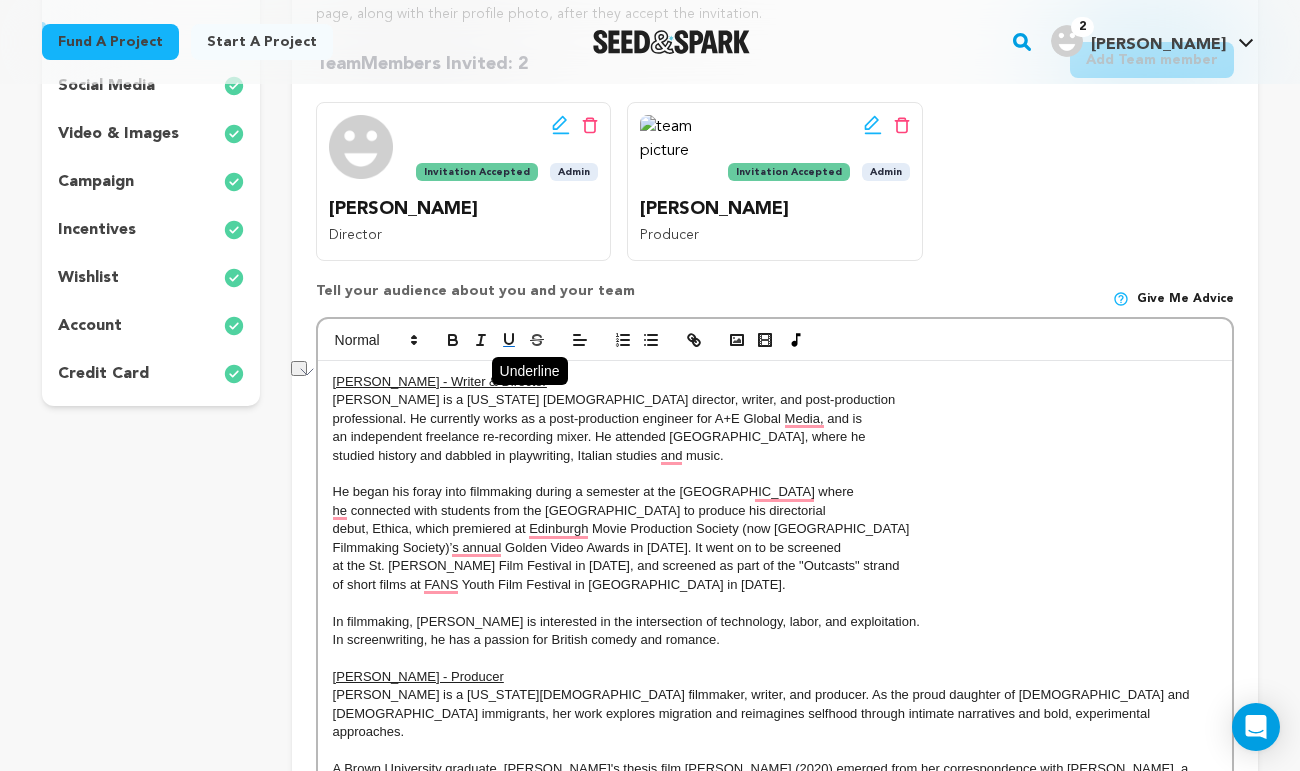 click 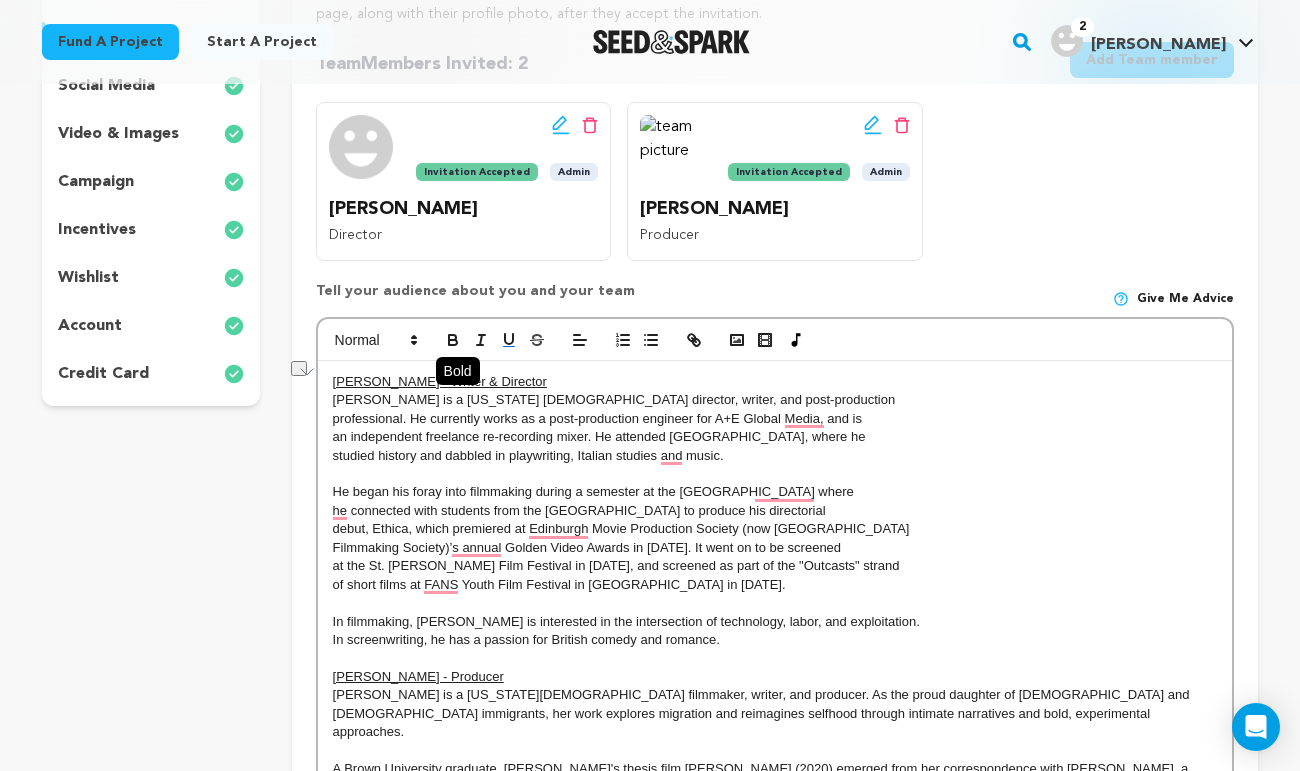 click 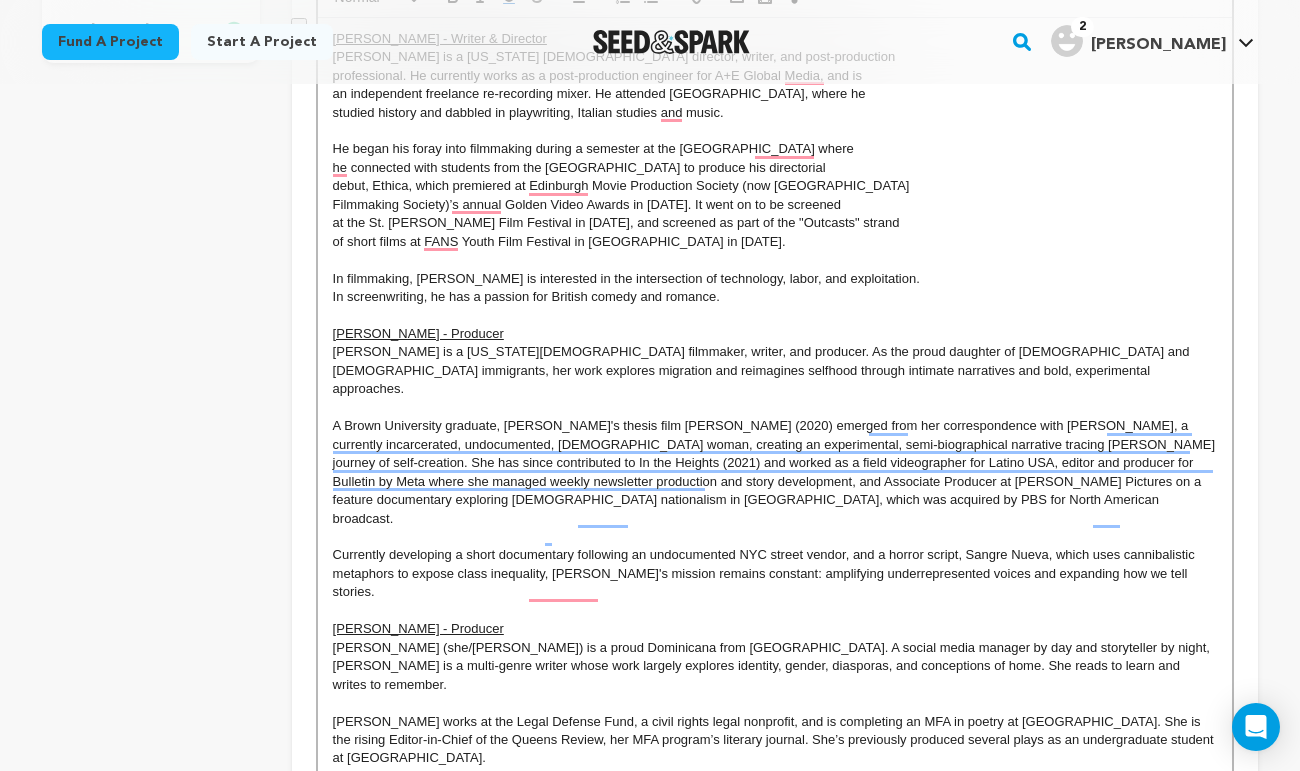 click on "[PERSON_NAME] works at the Legal Defense Fund, a civil rights legal nonprofit, and is completing an MFA in poetry at [GEOGRAPHIC_DATA]. She is the rising Editor-in-Chief of the Queens Review, her MFA program’s literary journal. She’s previously produced several plays as an undergraduate student at [GEOGRAPHIC_DATA]." at bounding box center (775, 740) 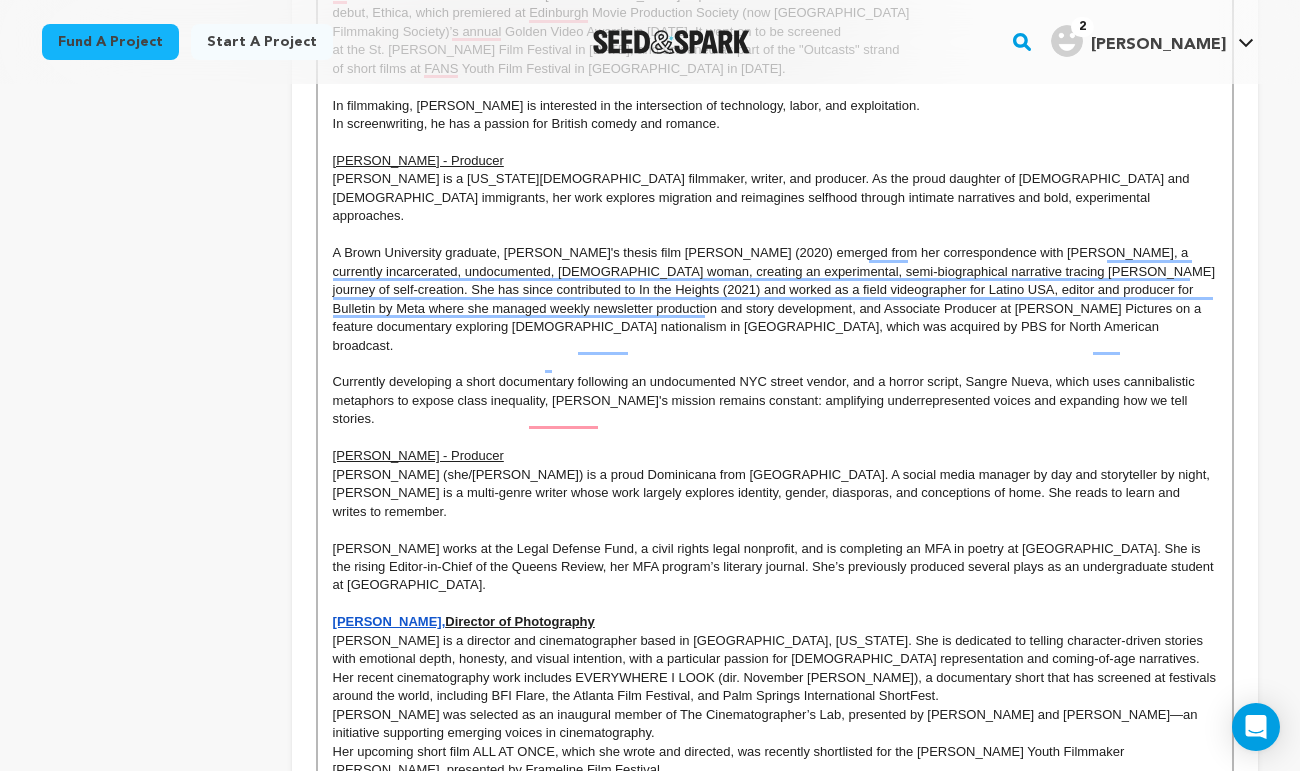 scroll, scrollTop: 936, scrollLeft: 0, axis: vertical 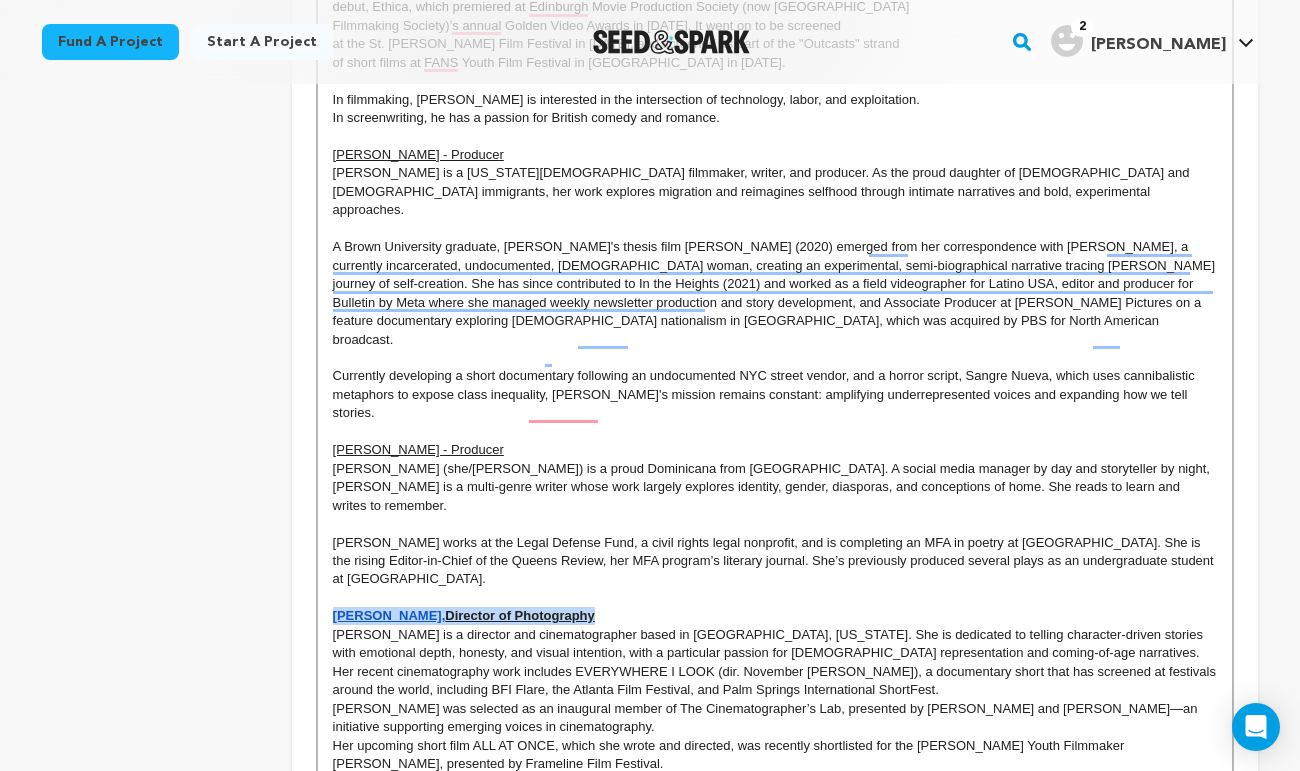drag, startPoint x: 572, startPoint y: 526, endPoint x: 323, endPoint y: 526, distance: 249 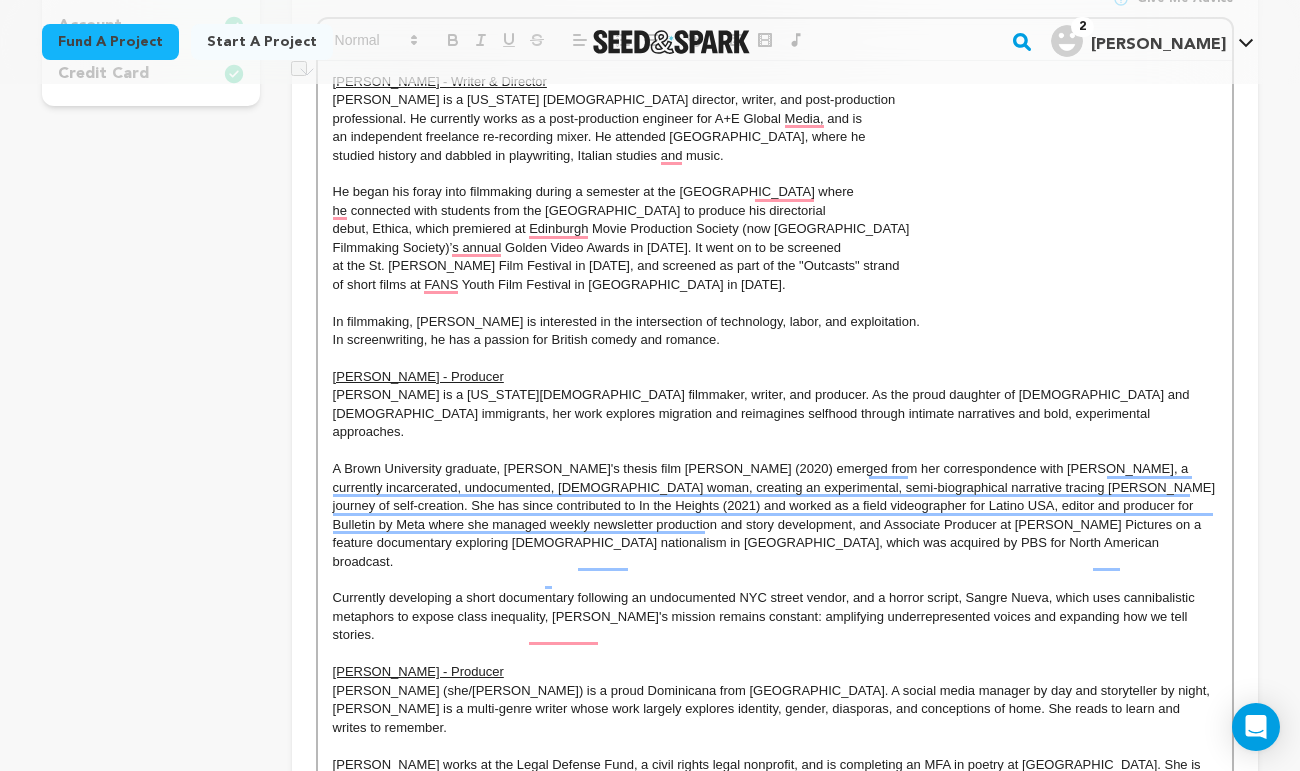 scroll, scrollTop: 491, scrollLeft: 0, axis: vertical 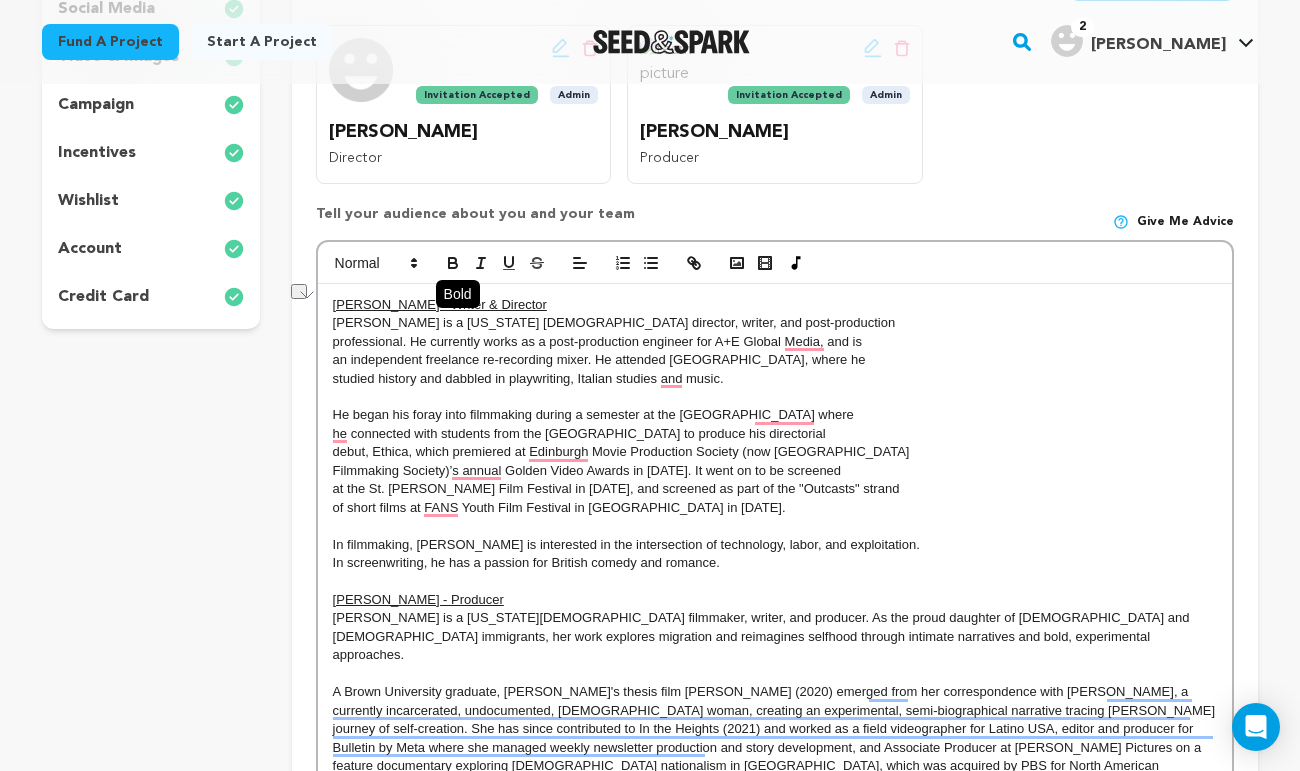 click 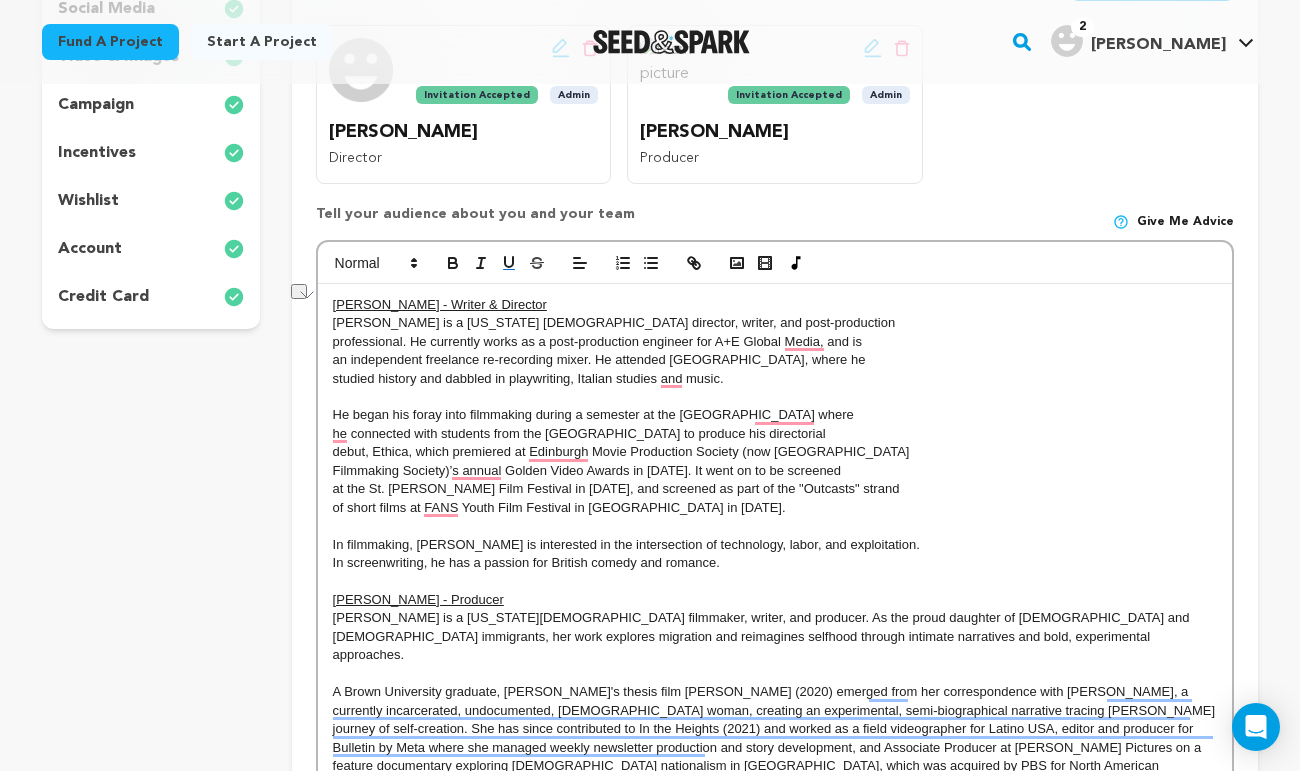 scroll, scrollTop: 961, scrollLeft: 0, axis: vertical 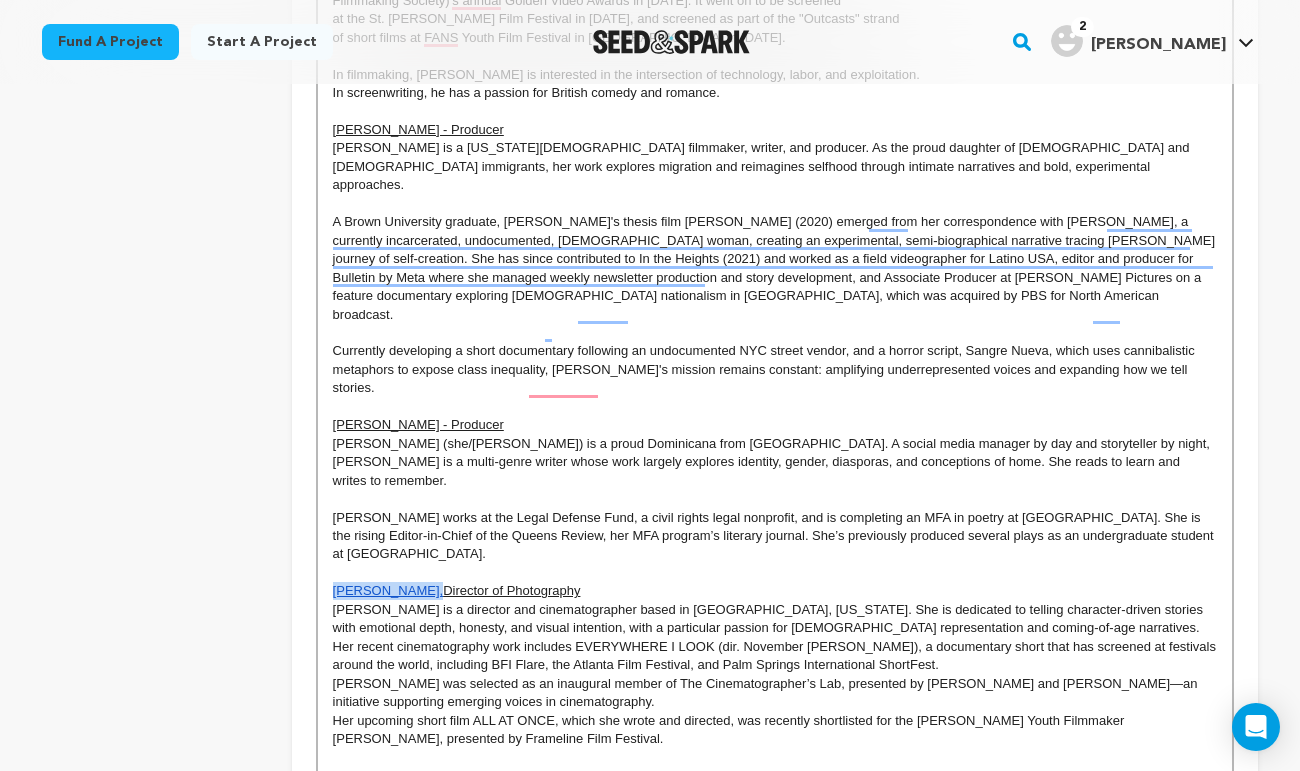 click on "Her recent cinematography work includes EVERYWHERE I LOOK (dir. November [PERSON_NAME]), a documentary short that has screened at festivals around the world, including BFI Flare, the Atlanta Film Festival, and Palm Springs International ShortFest." at bounding box center (776, 655) 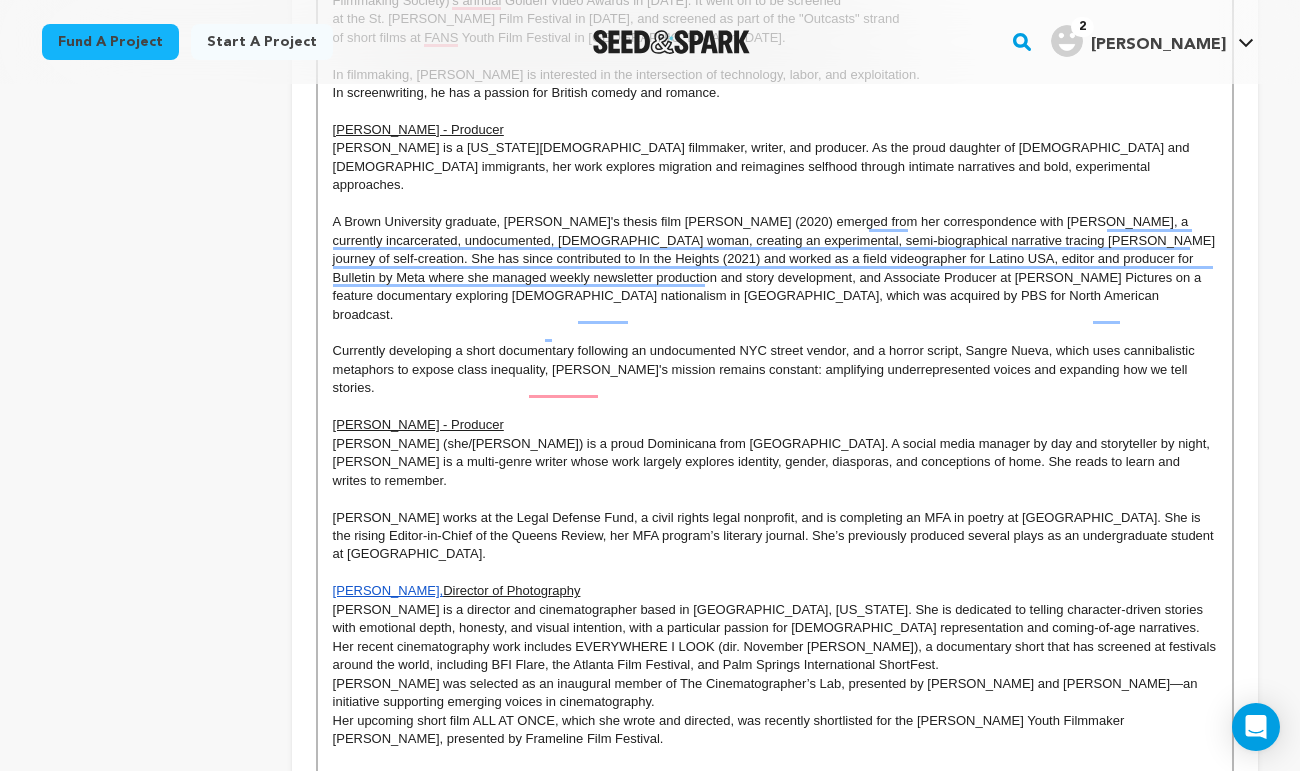 click on "[PERSON_NAME],  Director of Photography" at bounding box center (775, 591) 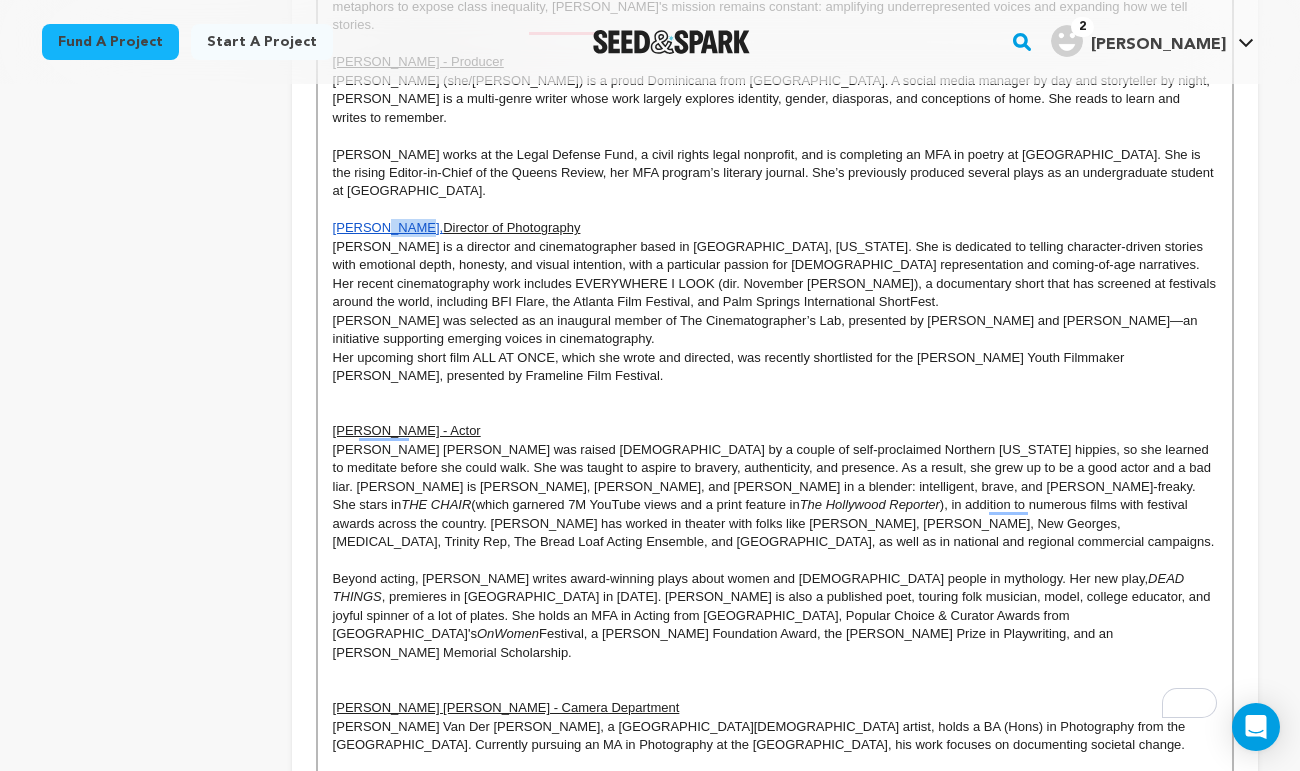 scroll, scrollTop: 1614, scrollLeft: 0, axis: vertical 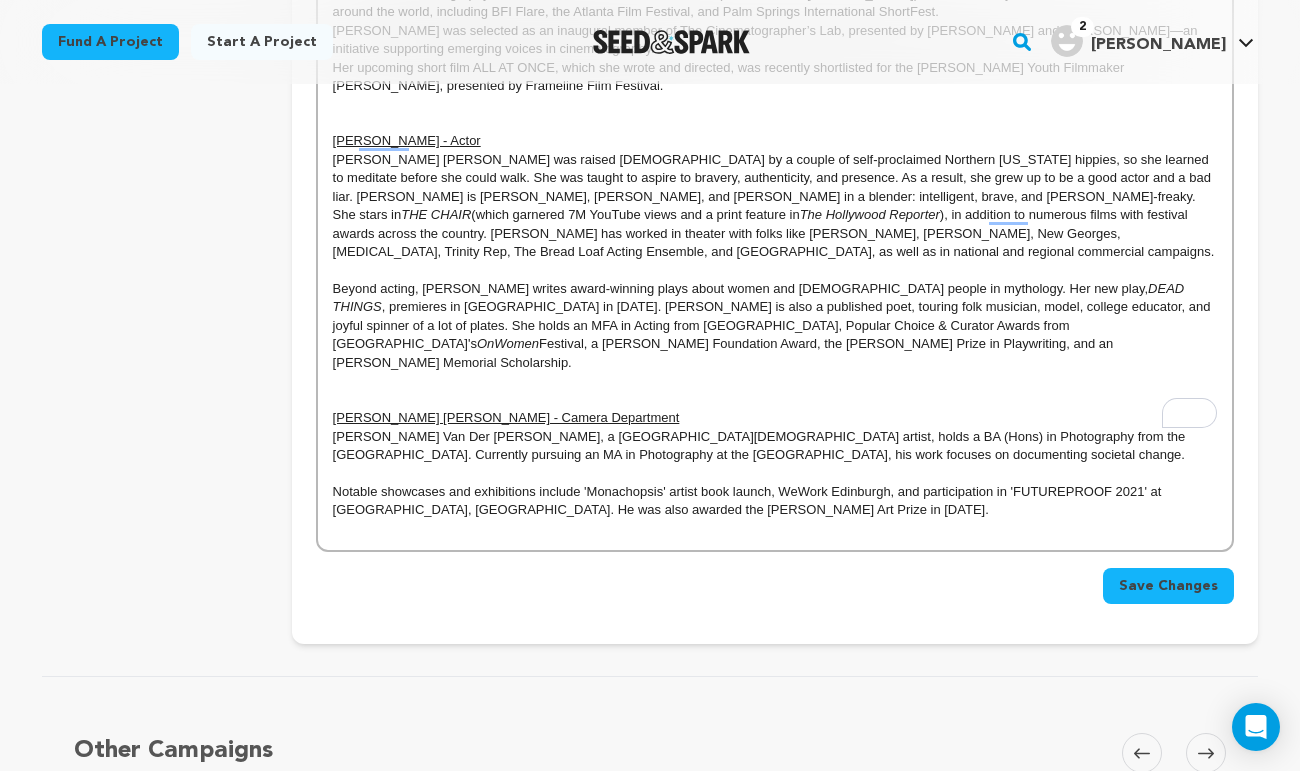 click on "Save Changes" at bounding box center (1168, 586) 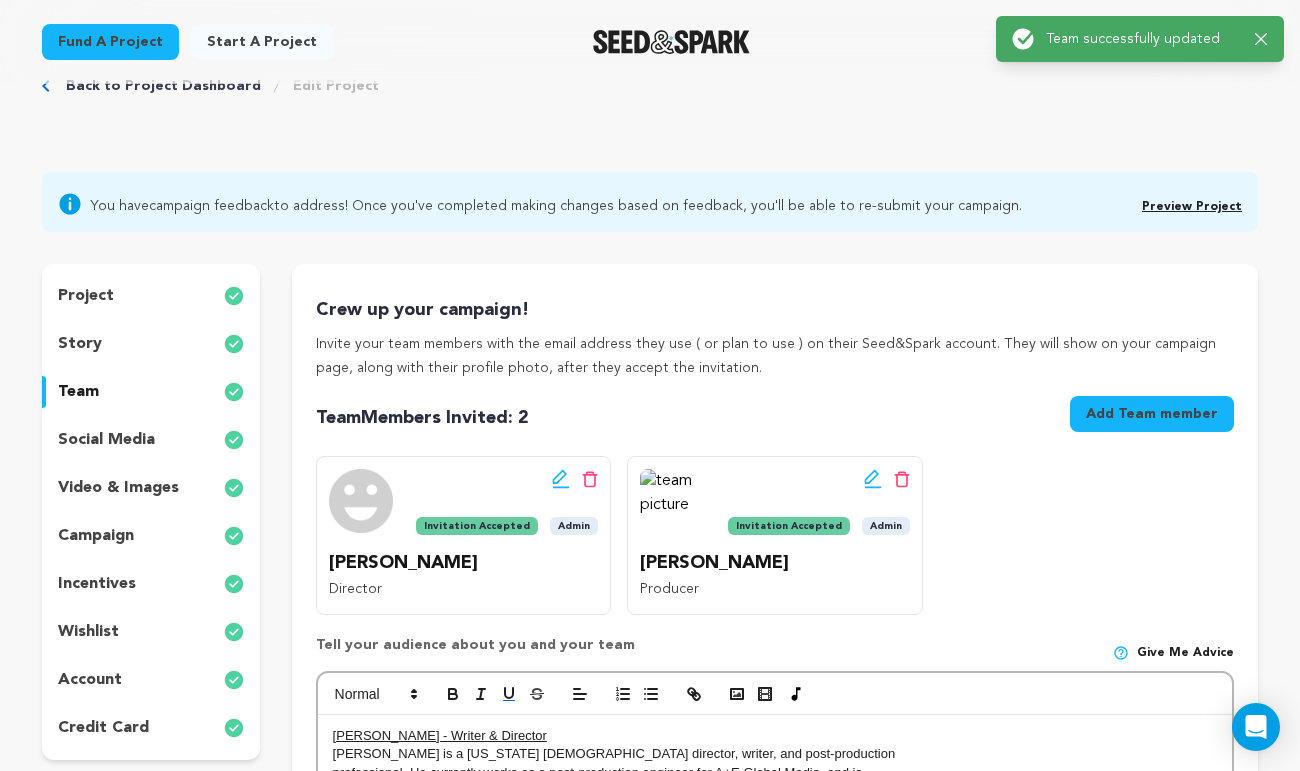 scroll, scrollTop: 0, scrollLeft: 0, axis: both 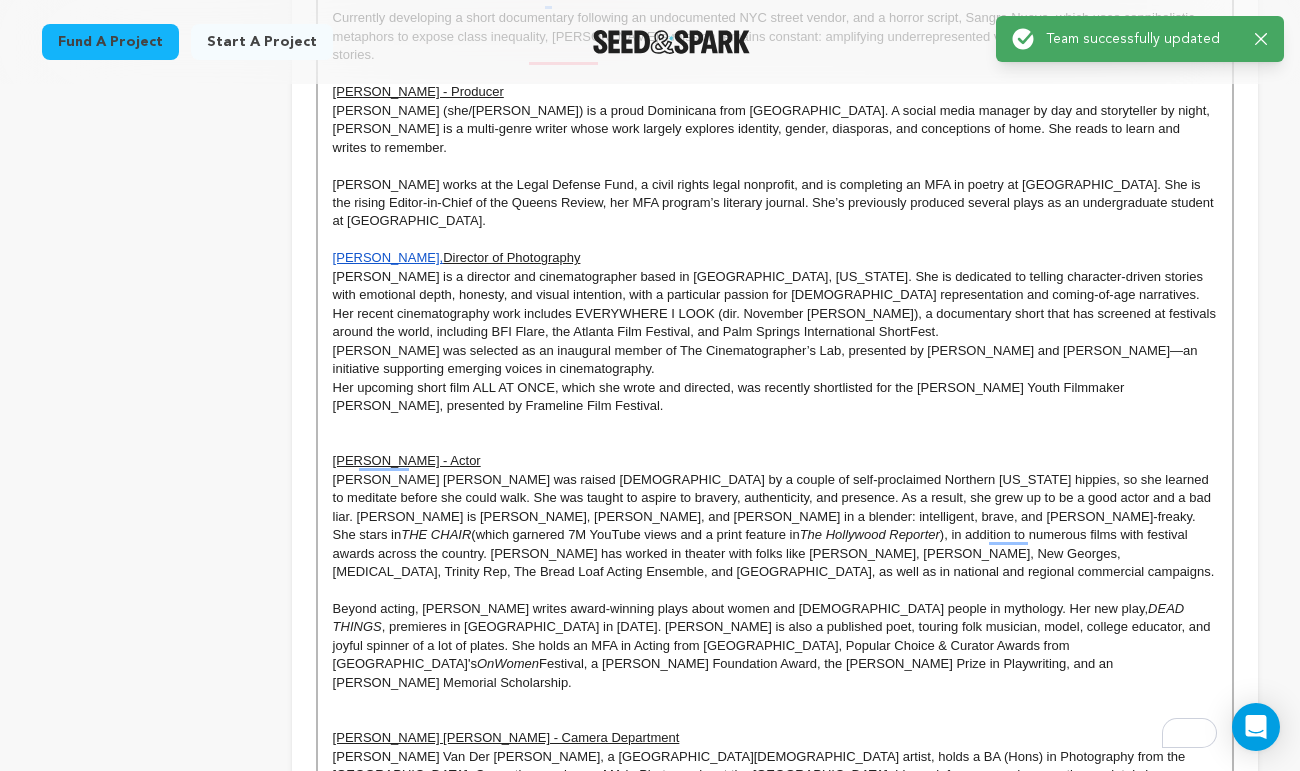 click on "Her upcoming short film ALL AT ONCE, which she wrote and directed, was recently shortlisted for the [PERSON_NAME] Youth Filmmaker [PERSON_NAME], presented by Frameline Film Festival." at bounding box center (775, 397) 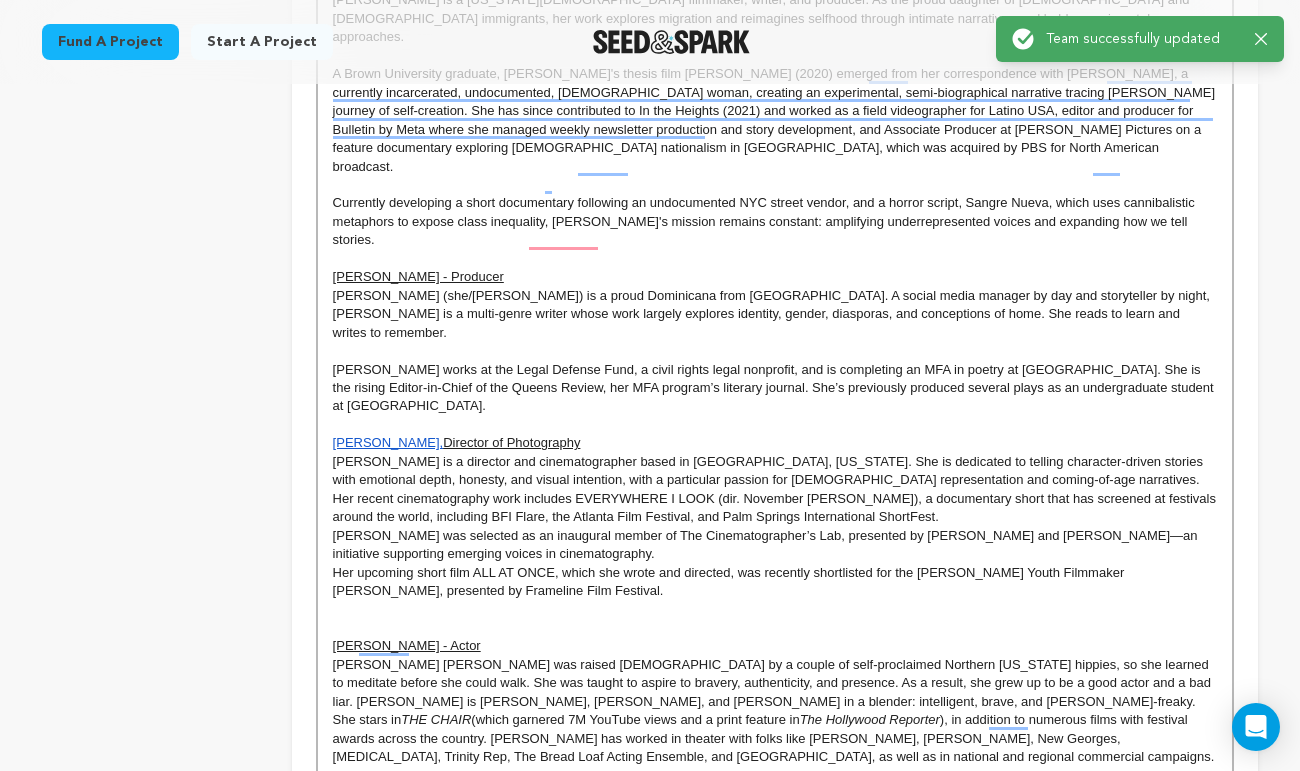 scroll, scrollTop: 1102, scrollLeft: 0, axis: vertical 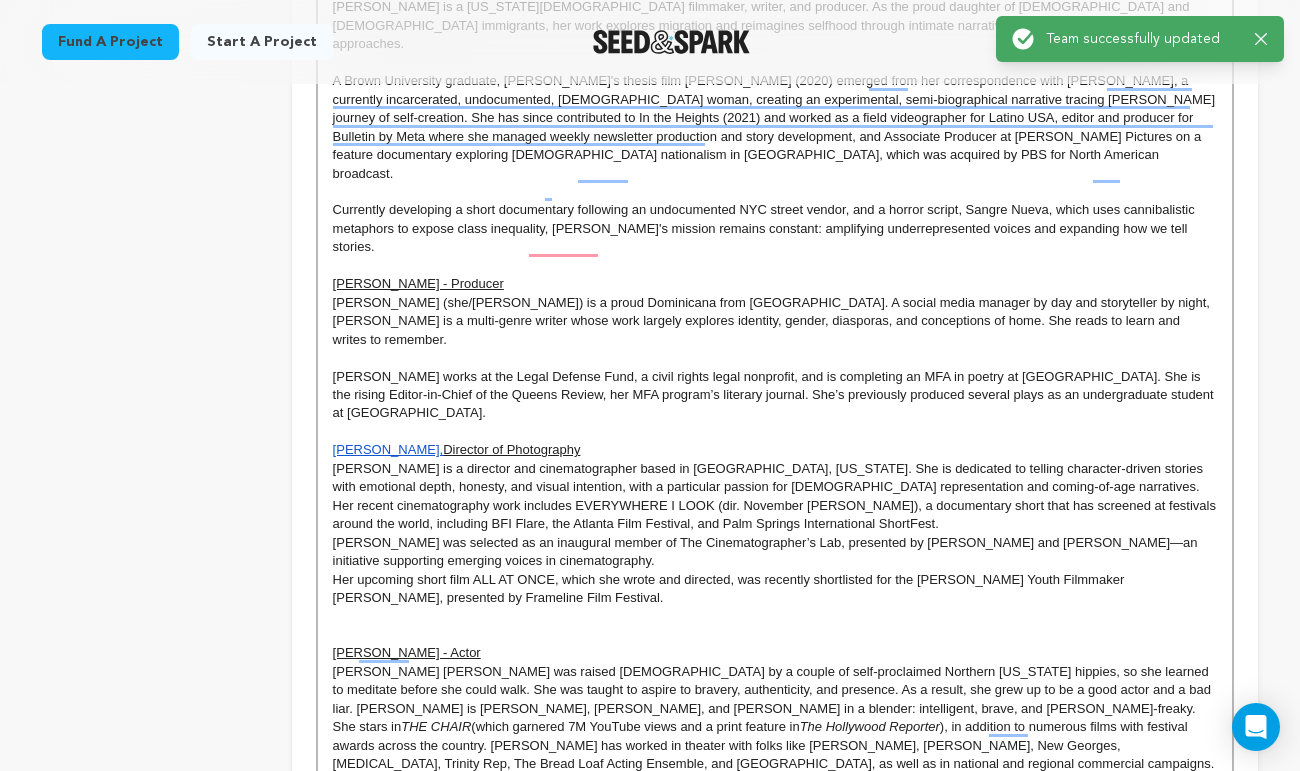 click on "[PERSON_NAME]," at bounding box center [388, 449] 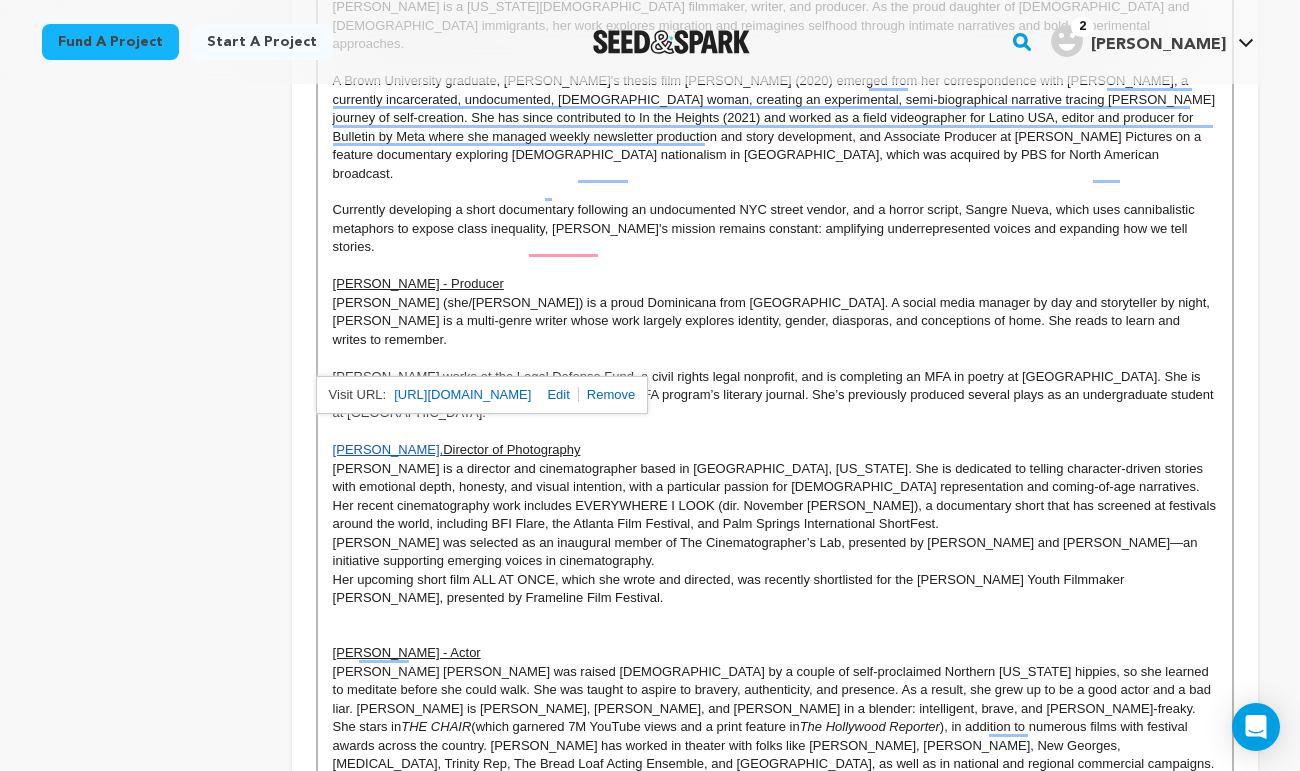 click at bounding box center [607, 394] 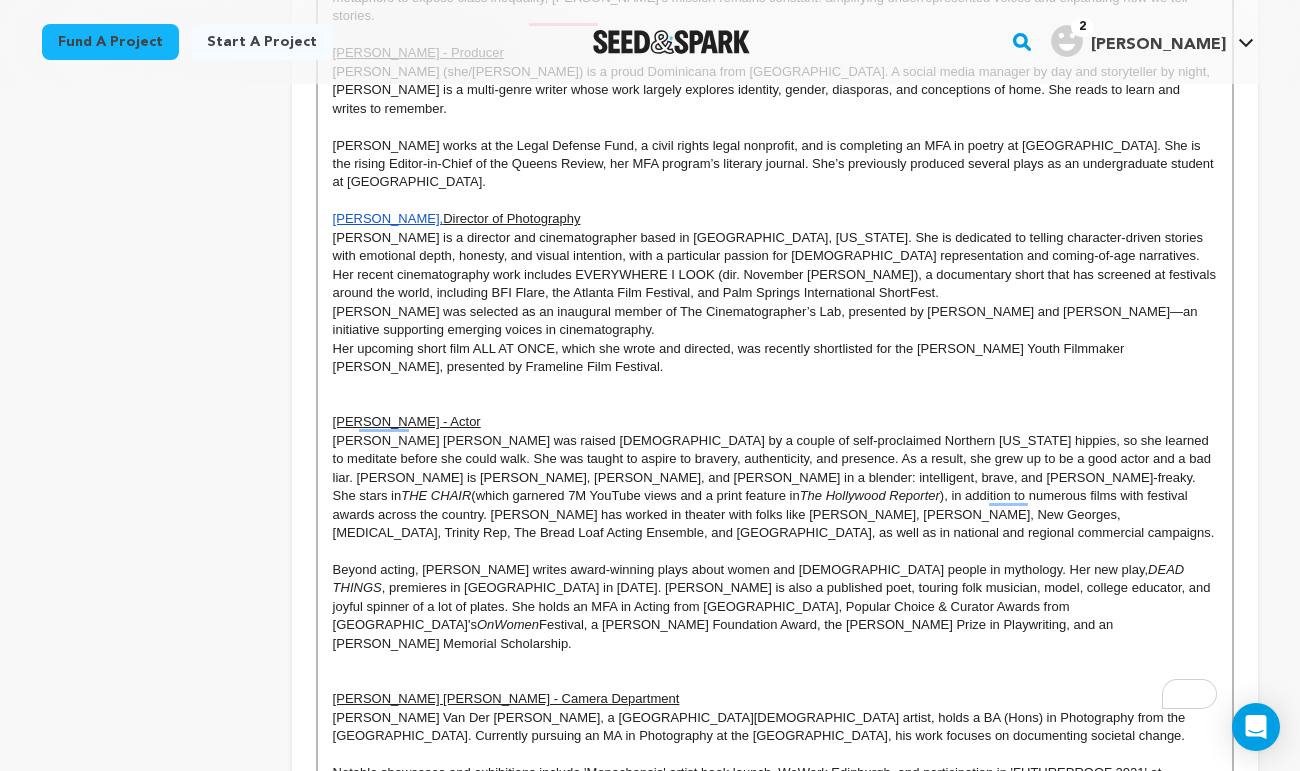 scroll, scrollTop: 1071, scrollLeft: 0, axis: vertical 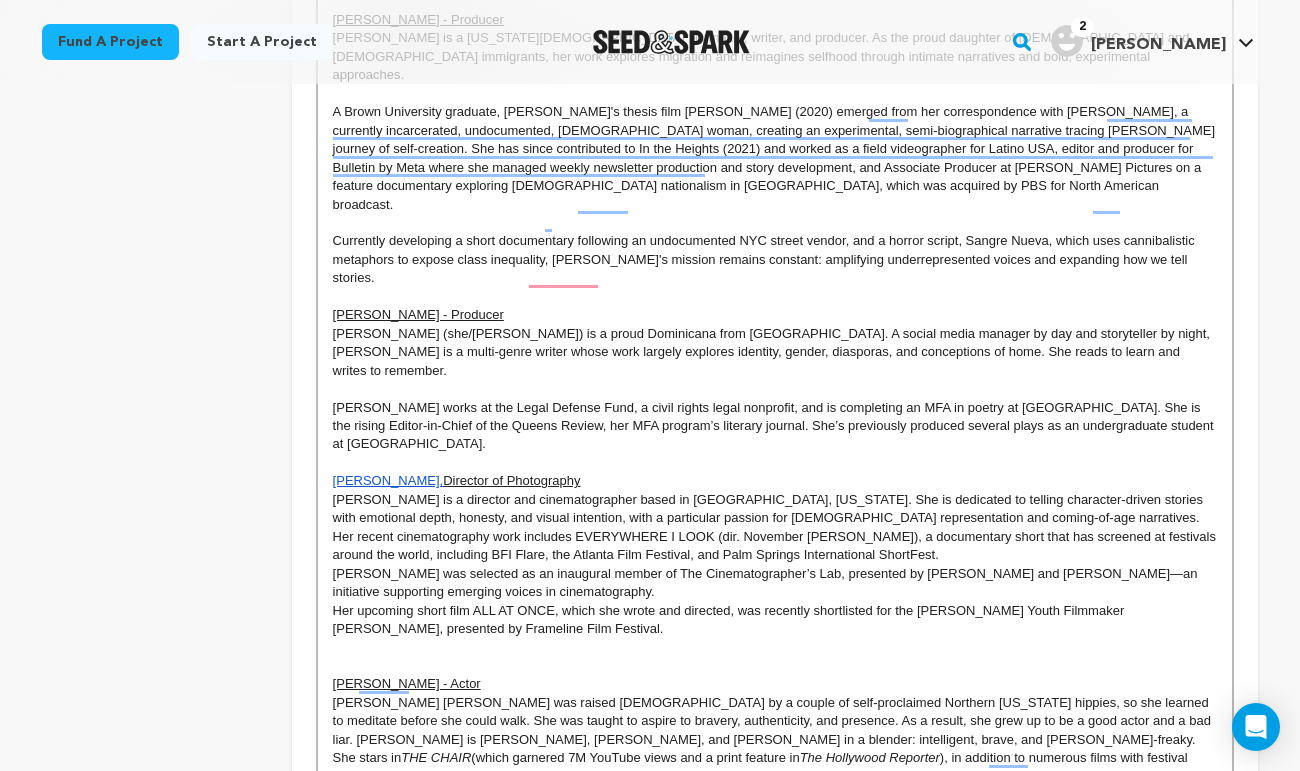 click on "[PERSON_NAME]," at bounding box center [388, 480] 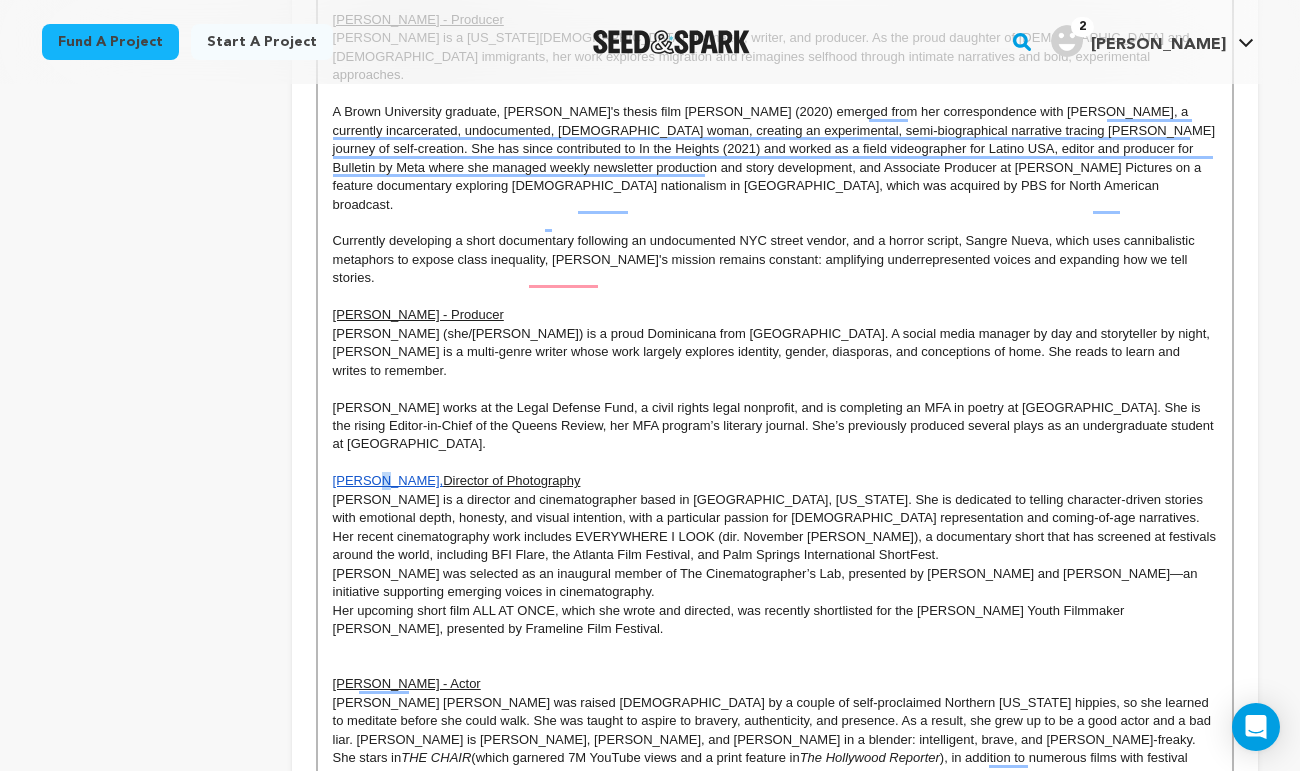 click on "[PERSON_NAME]," at bounding box center [388, 480] 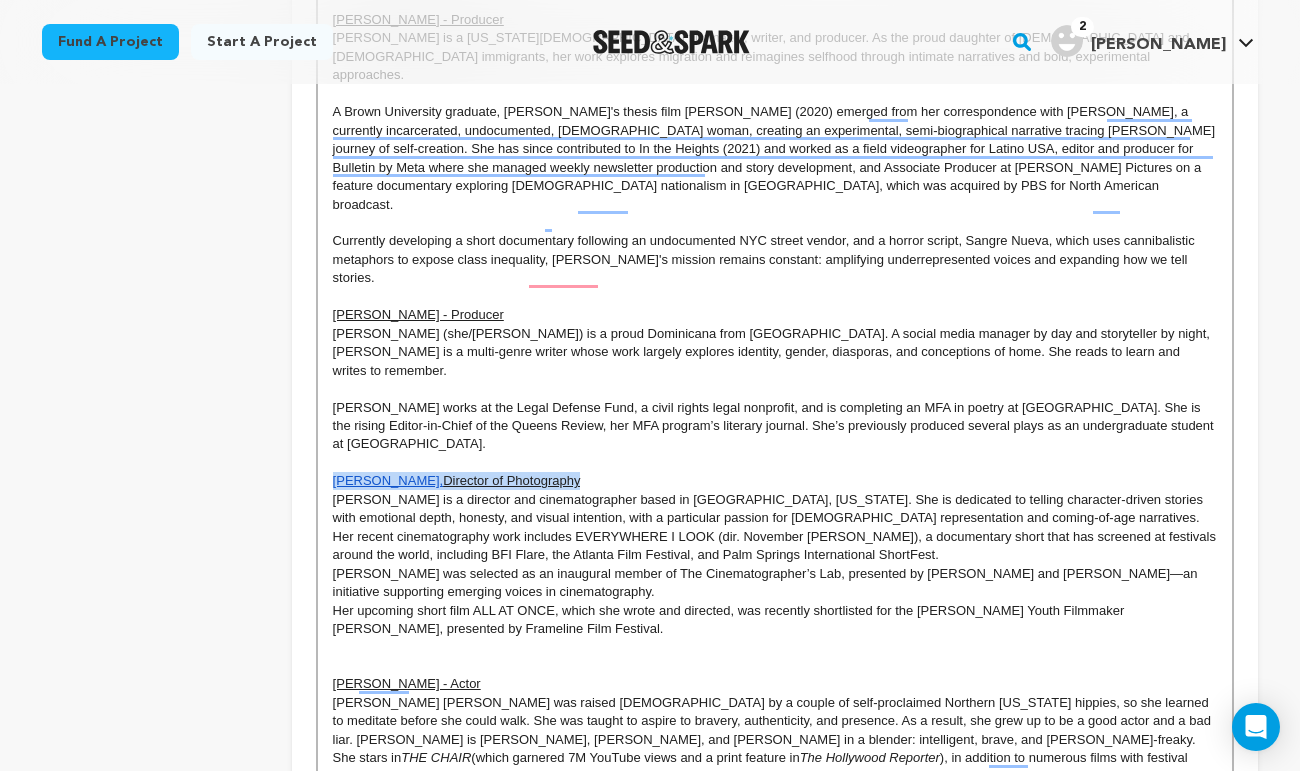 click on "[PERSON_NAME]," at bounding box center [388, 480] 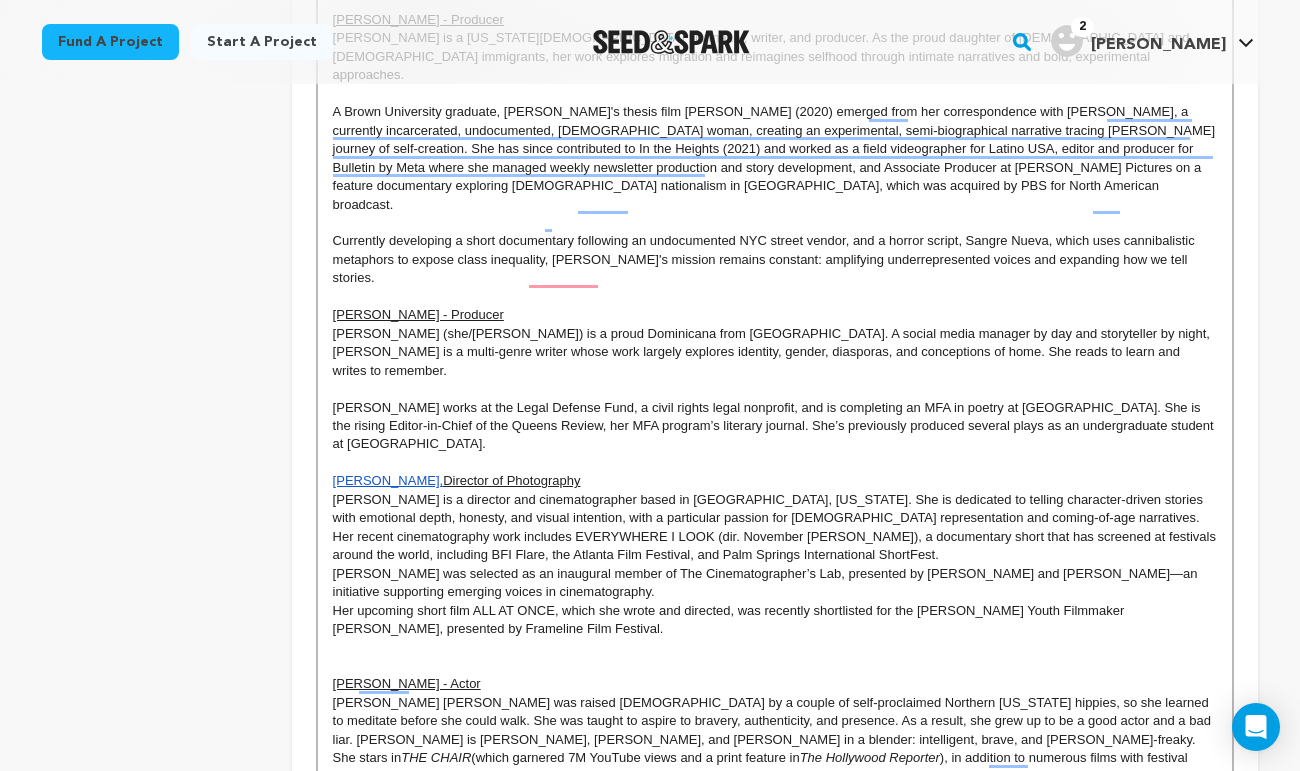 click on "[PERSON_NAME]," at bounding box center (388, 480) 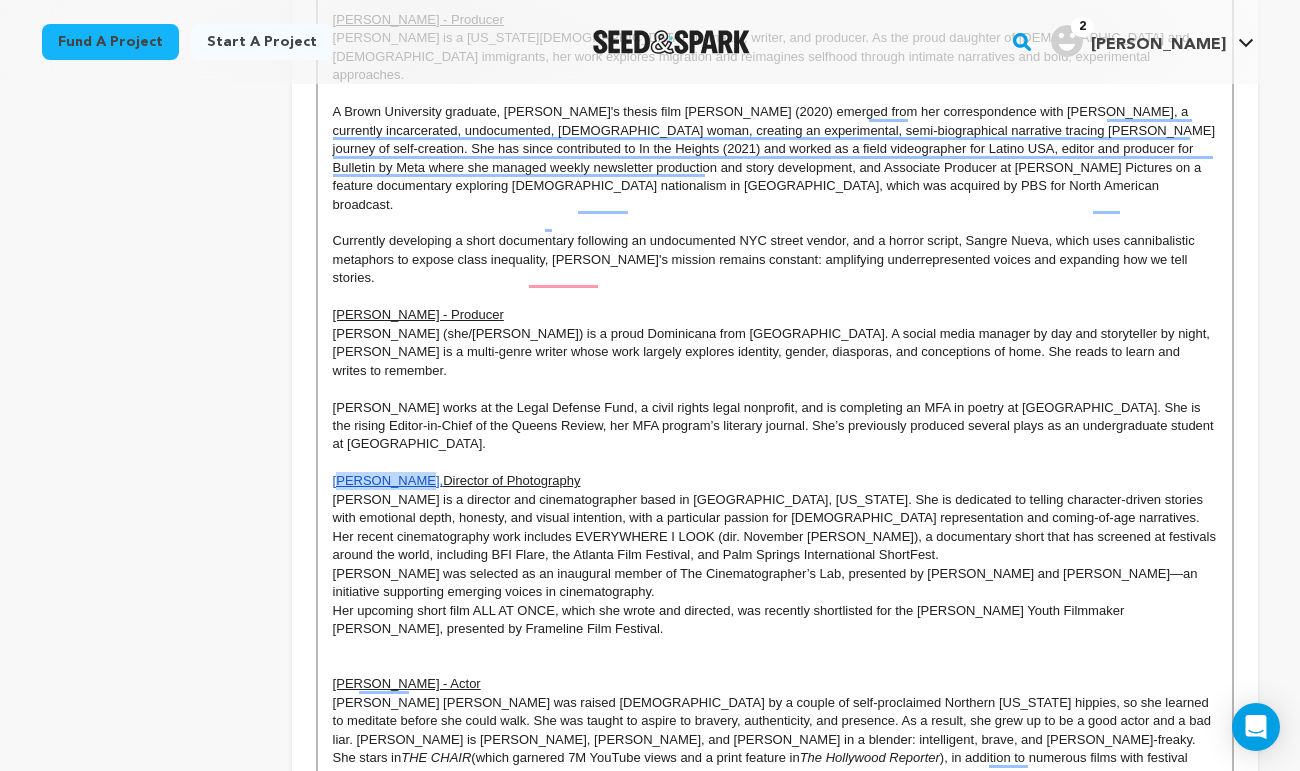 drag, startPoint x: 402, startPoint y: 390, endPoint x: 338, endPoint y: 389, distance: 64.00781 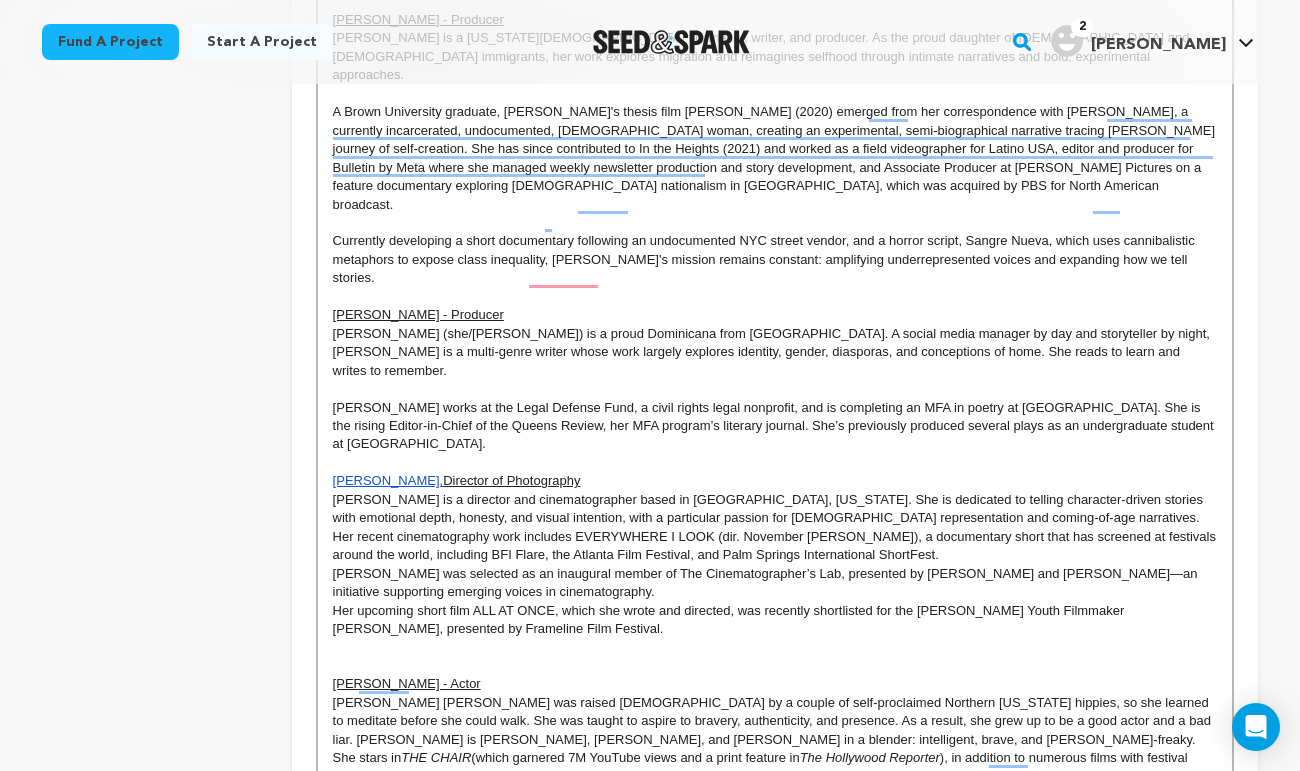 click on "[PERSON_NAME]," at bounding box center (388, 480) 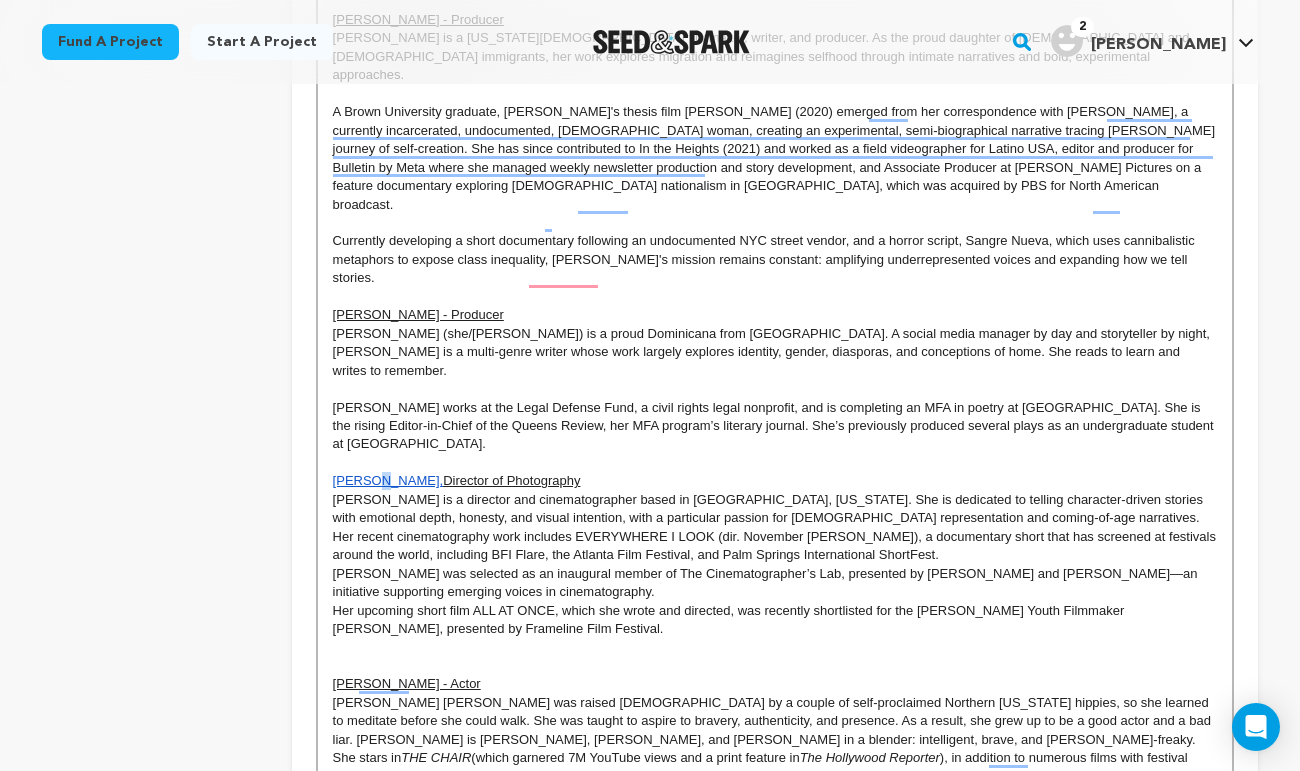 click on "[PERSON_NAME]," at bounding box center (388, 480) 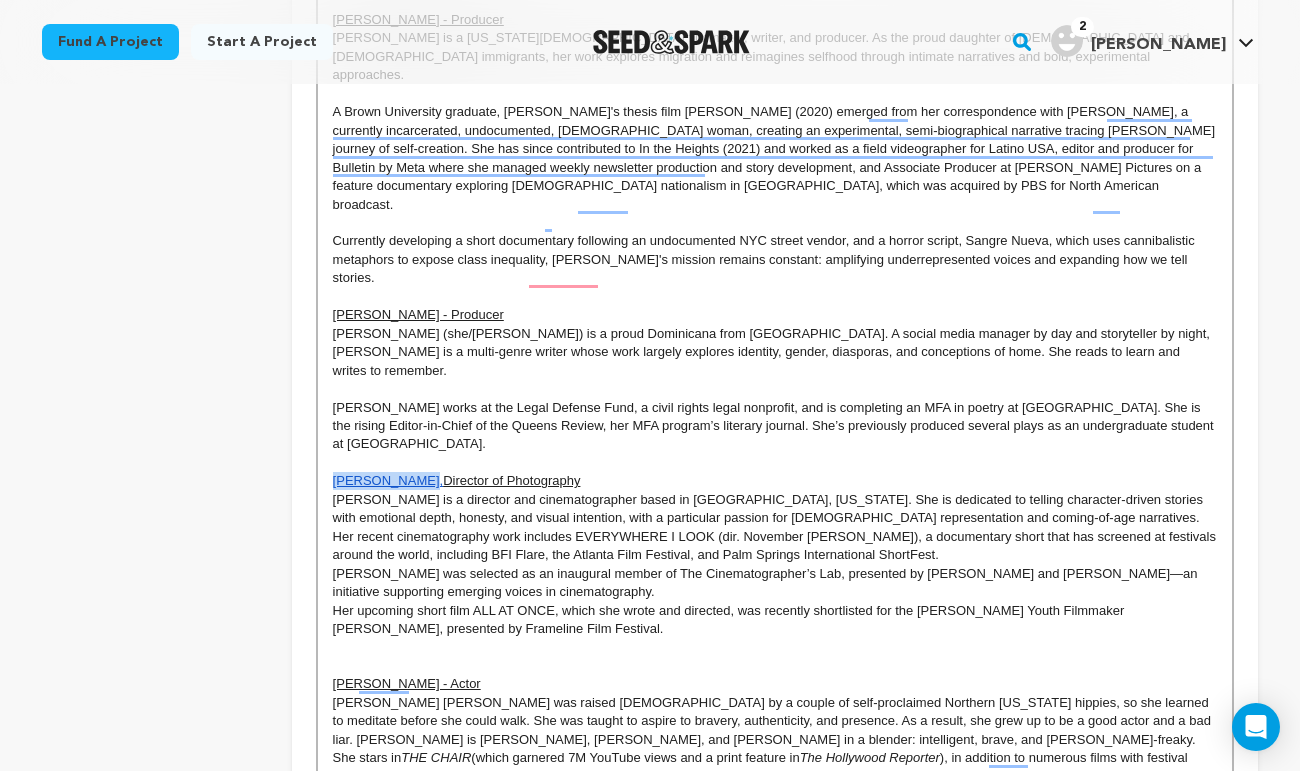 drag, startPoint x: 403, startPoint y: 390, endPoint x: 326, endPoint y: 388, distance: 77.02597 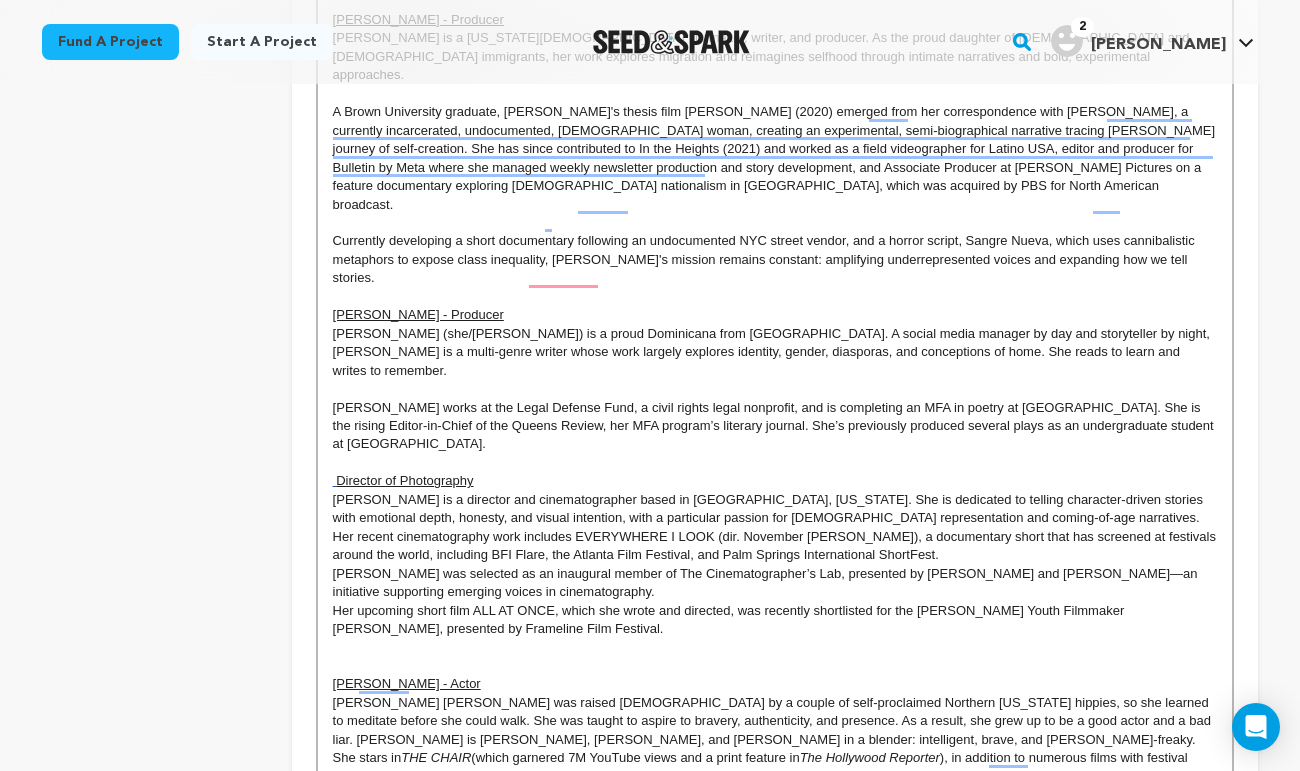 type 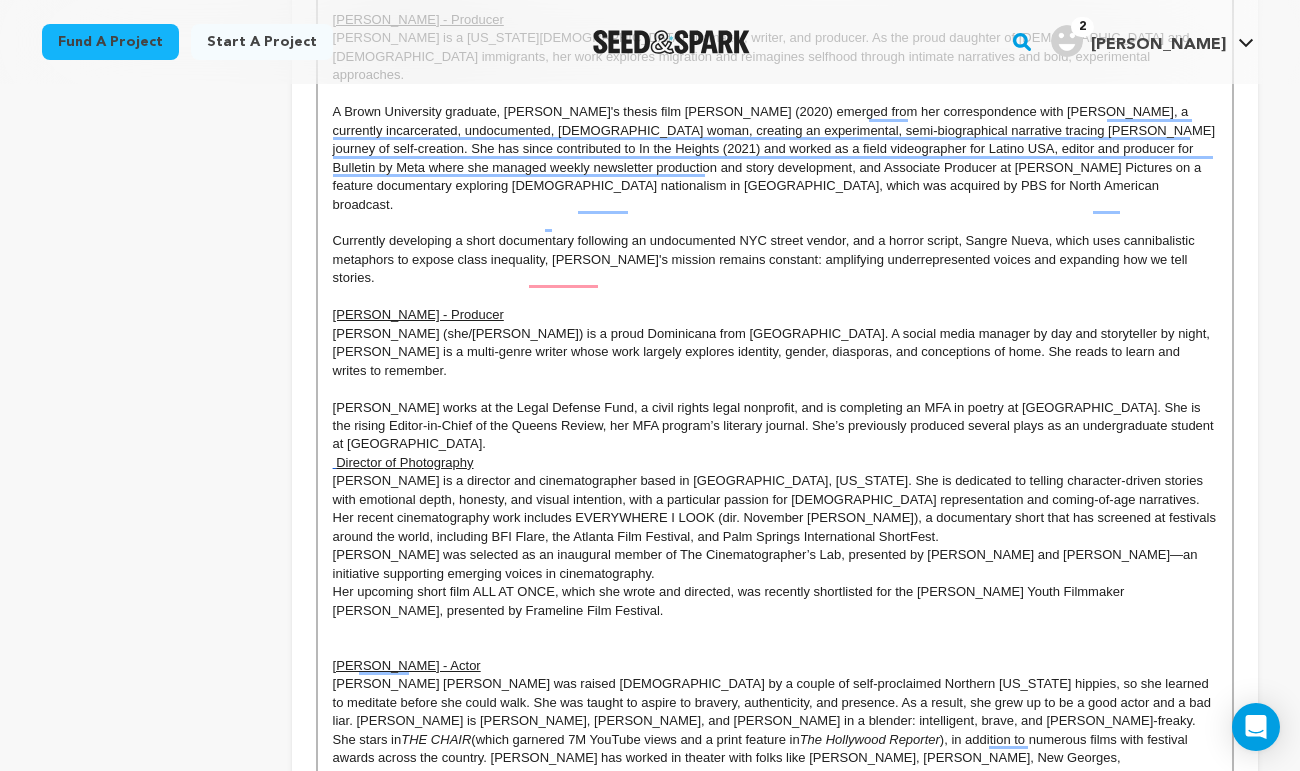 click on "Director of Photography" at bounding box center (404, 462) 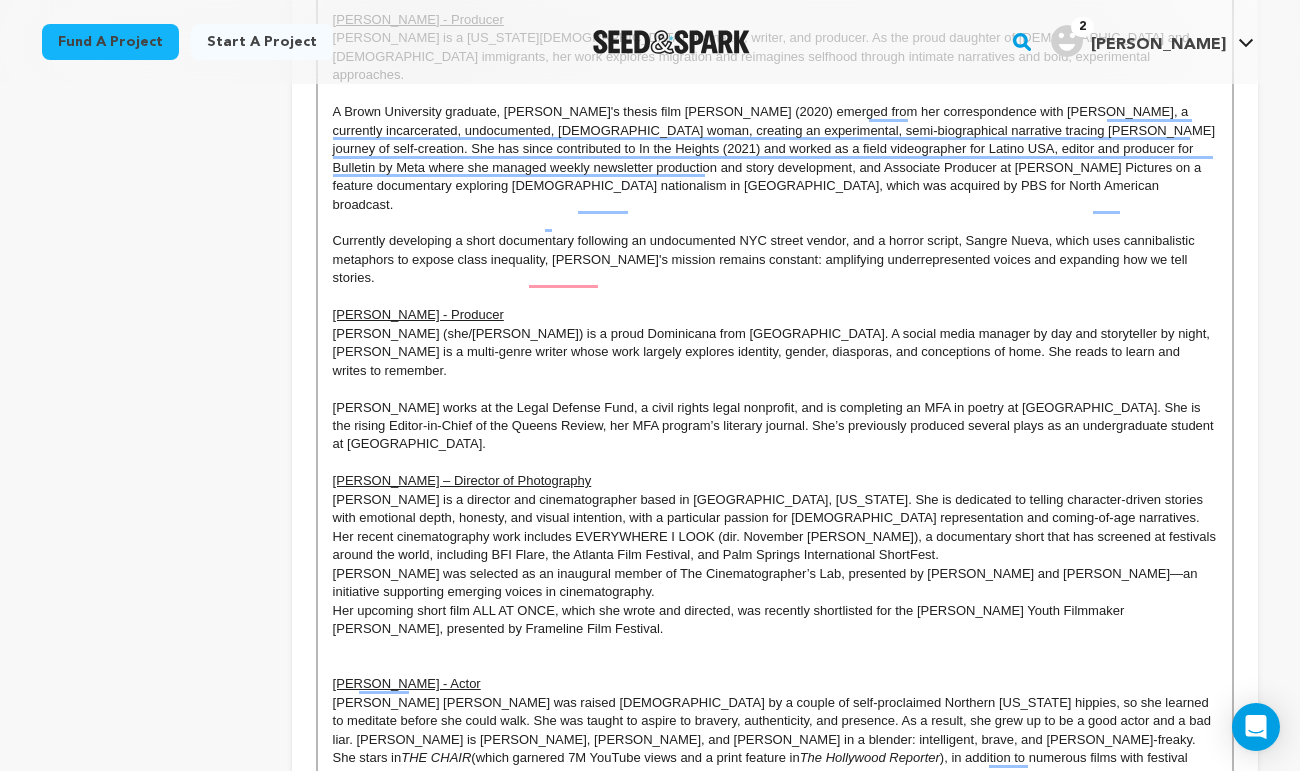 click on "[PERSON_NAME] - Producer" at bounding box center (775, 315) 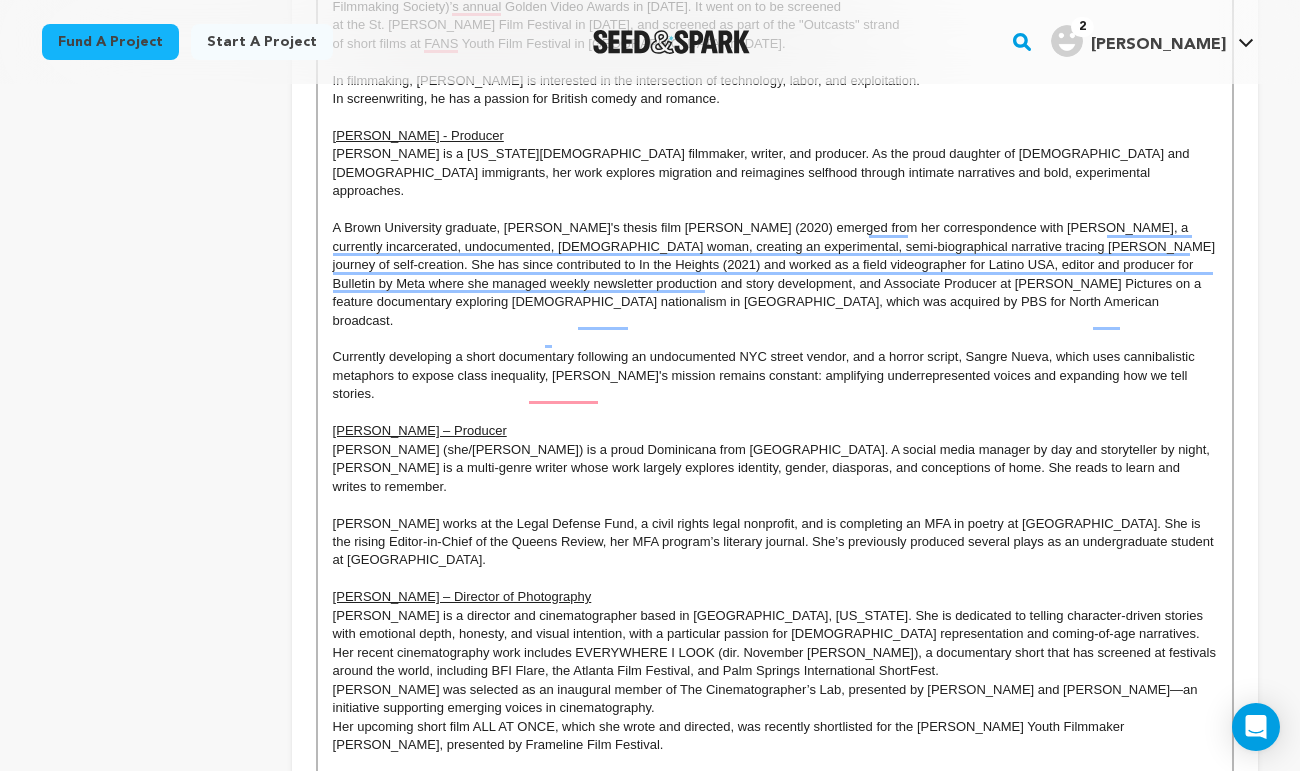scroll, scrollTop: 790, scrollLeft: 0, axis: vertical 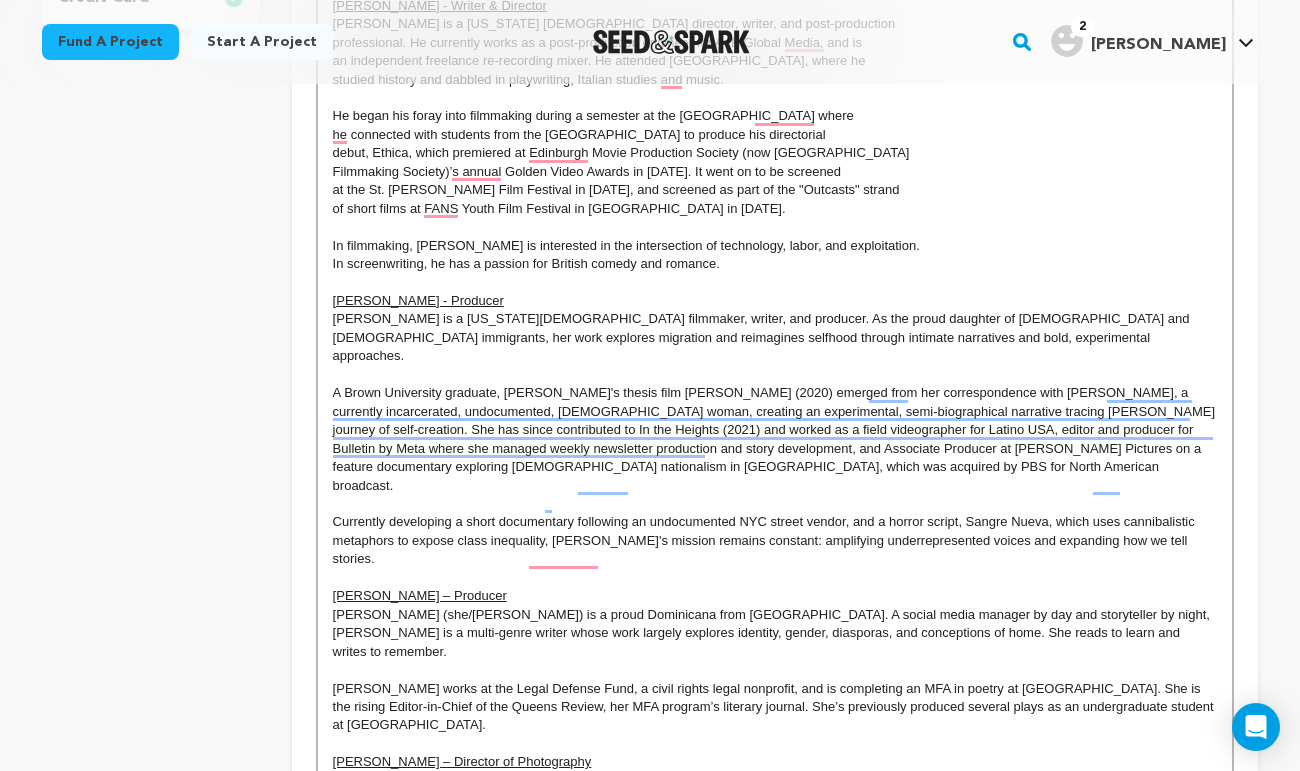 click on "[PERSON_NAME] - Producer" at bounding box center [418, 300] 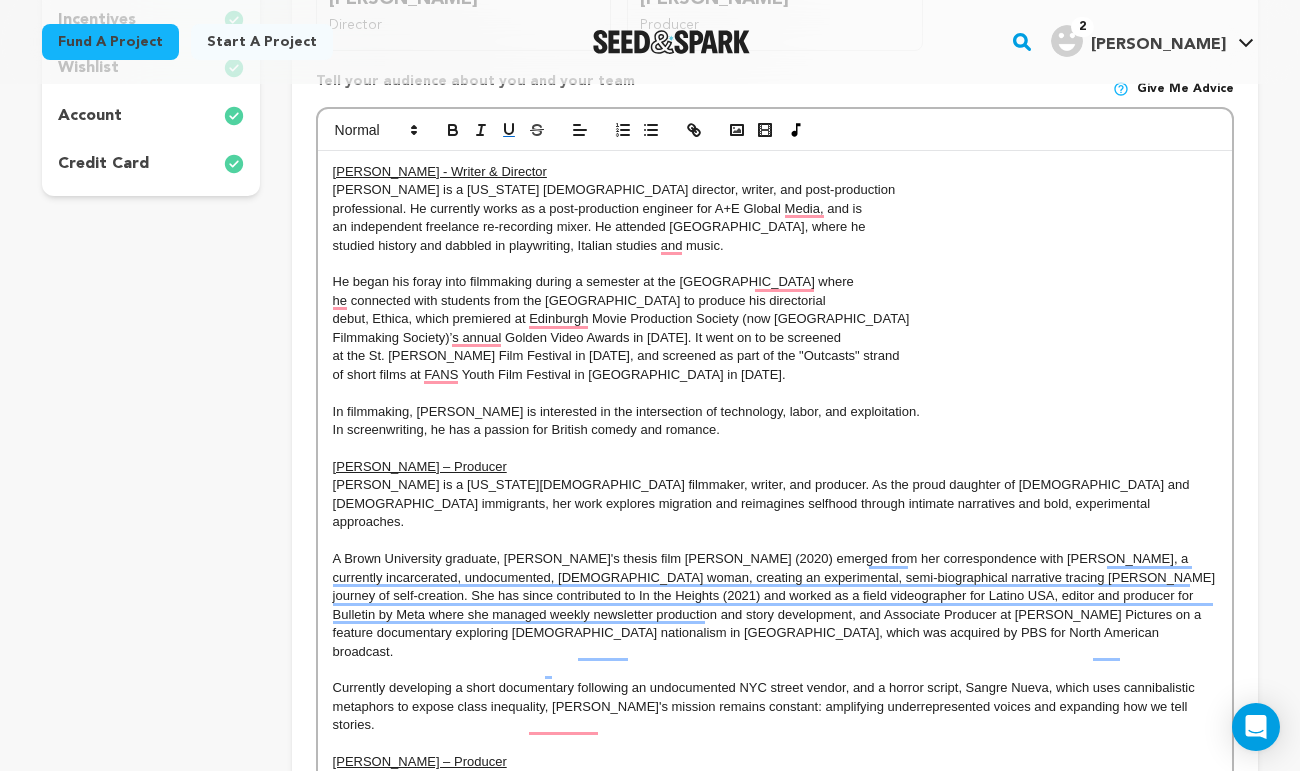 scroll, scrollTop: 610, scrollLeft: 0, axis: vertical 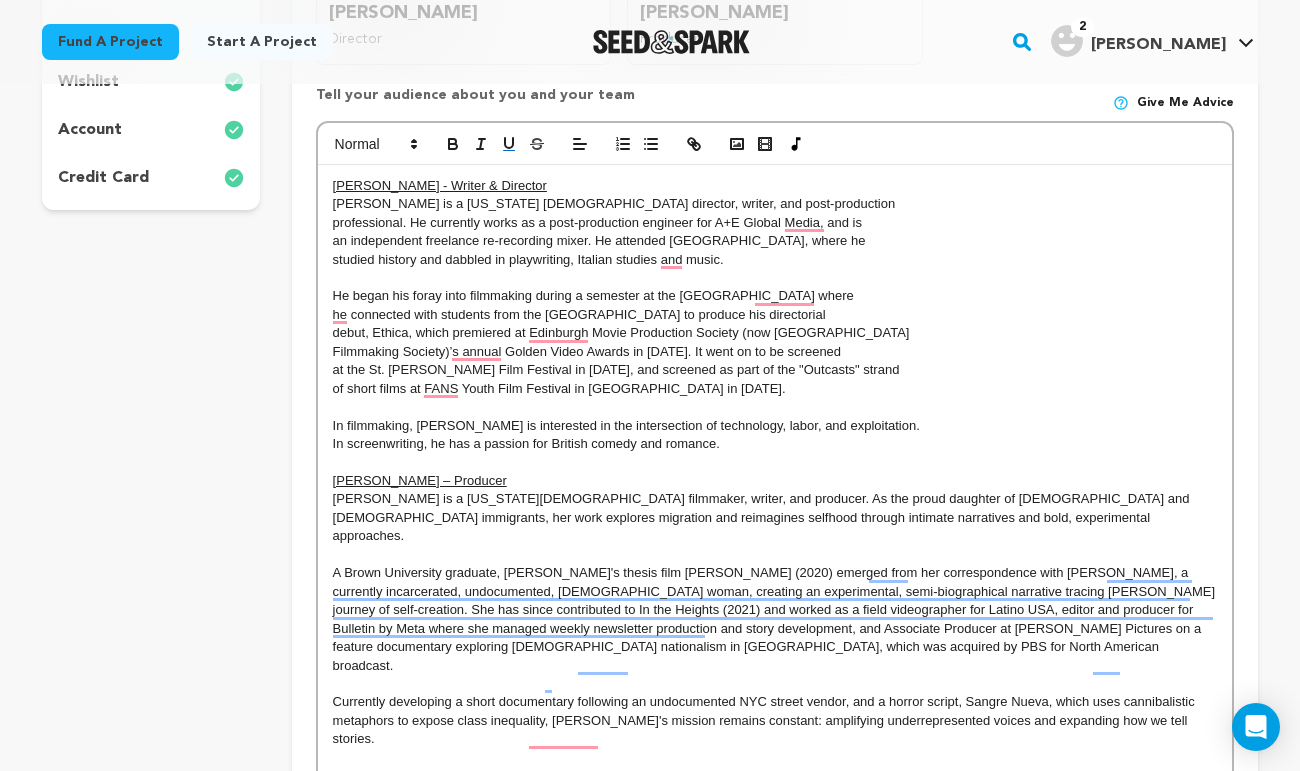 click on "[PERSON_NAME] - Writer & Director" at bounding box center [440, 185] 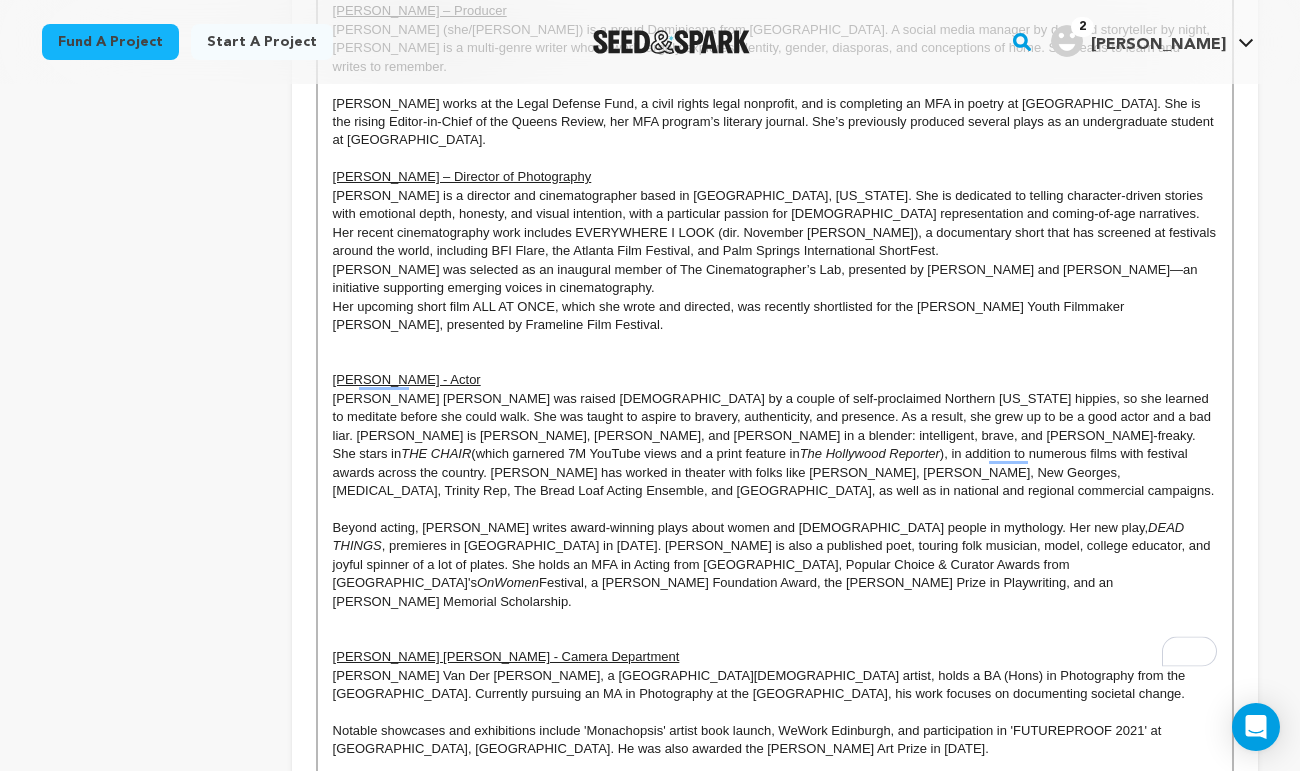scroll, scrollTop: 1380, scrollLeft: 0, axis: vertical 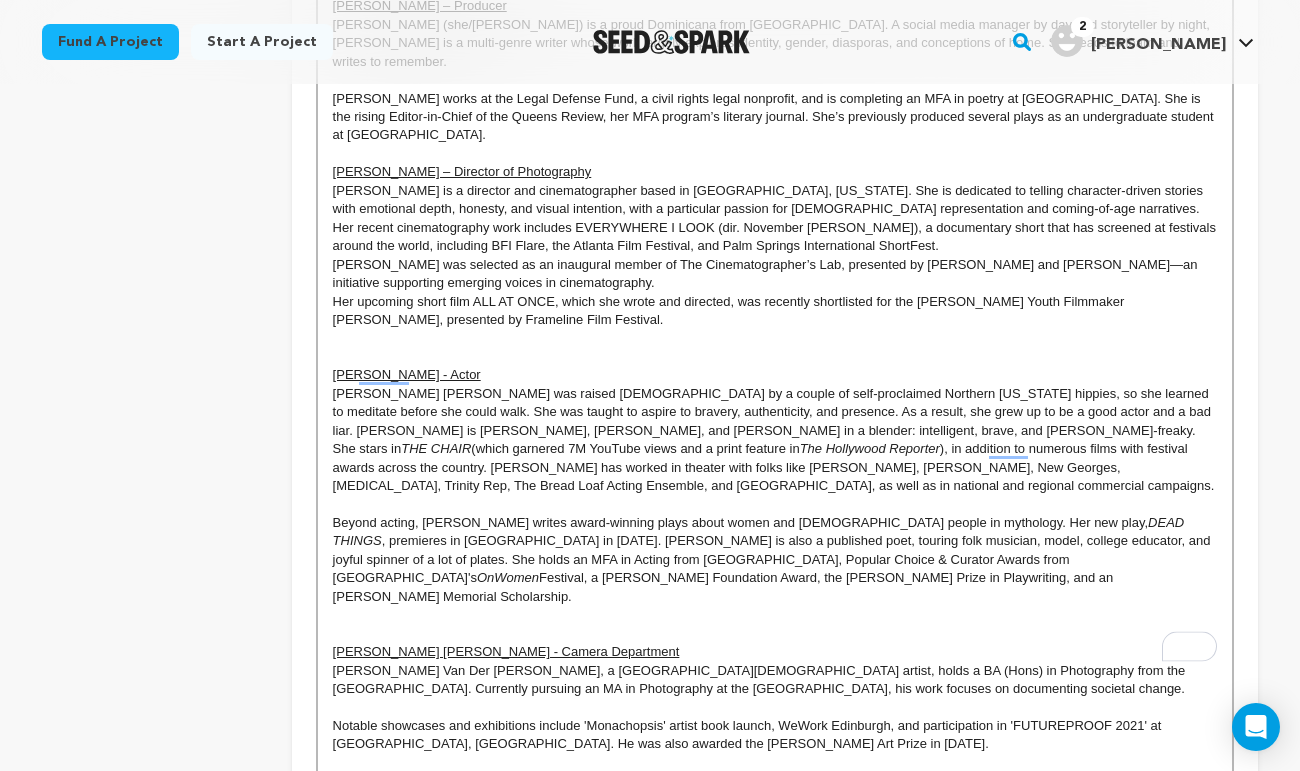 click on "[PERSON_NAME] - Actor" at bounding box center (407, 374) 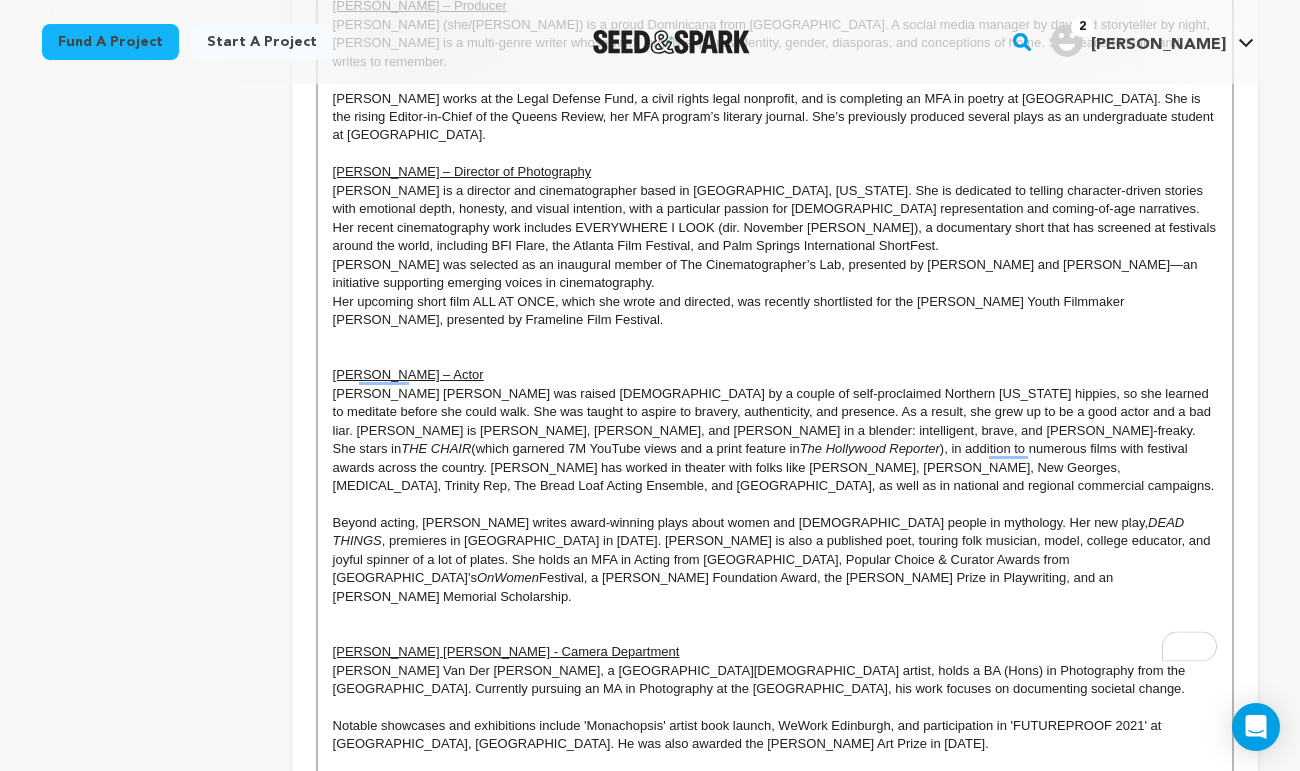 click on "[PERSON_NAME] [PERSON_NAME] - Camera Department" at bounding box center (506, 651) 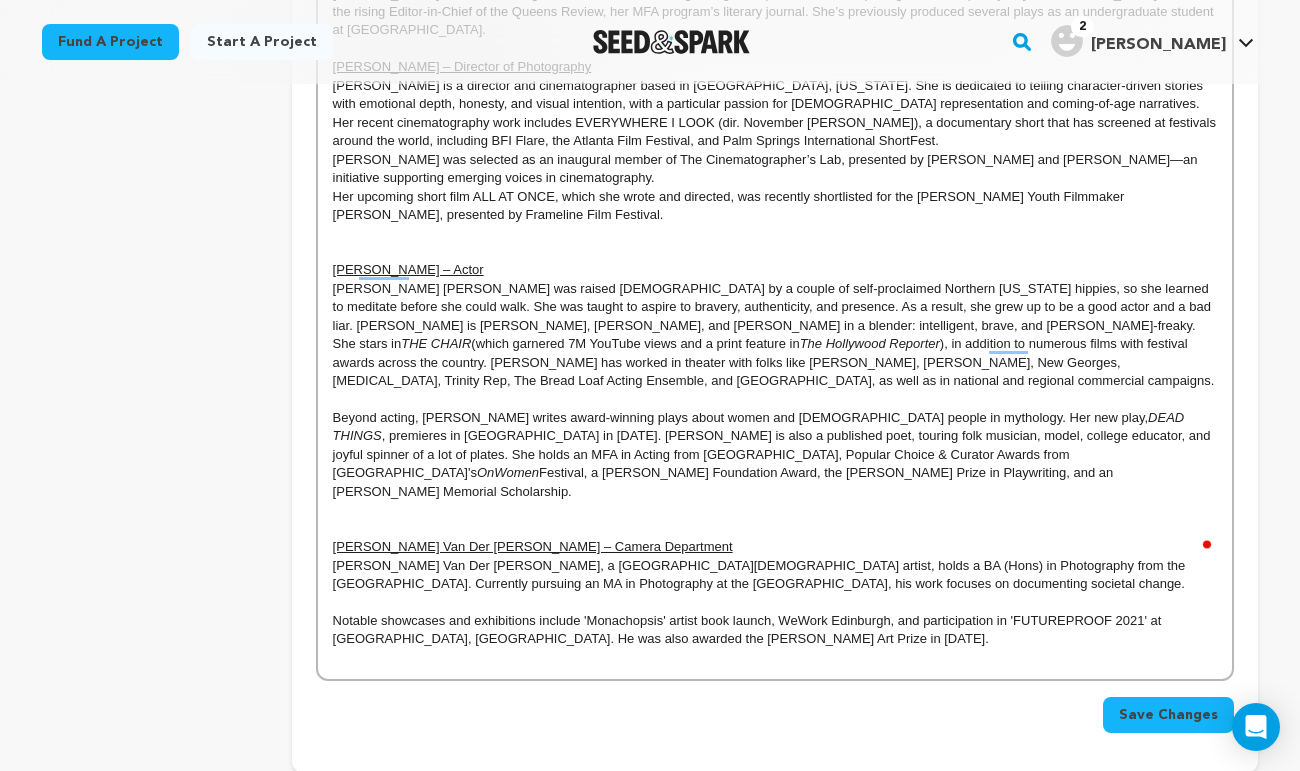 scroll, scrollTop: 1583, scrollLeft: 0, axis: vertical 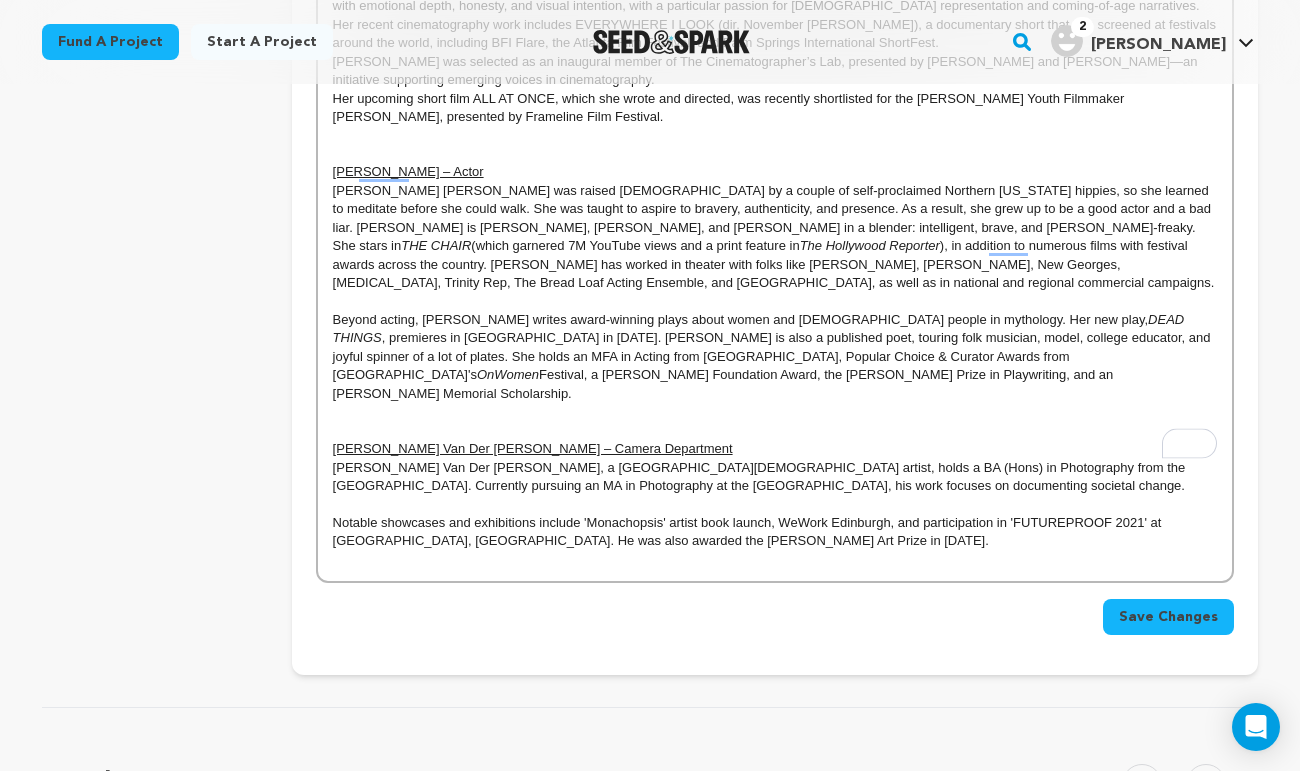 click on "Save Changes" at bounding box center [1168, 617] 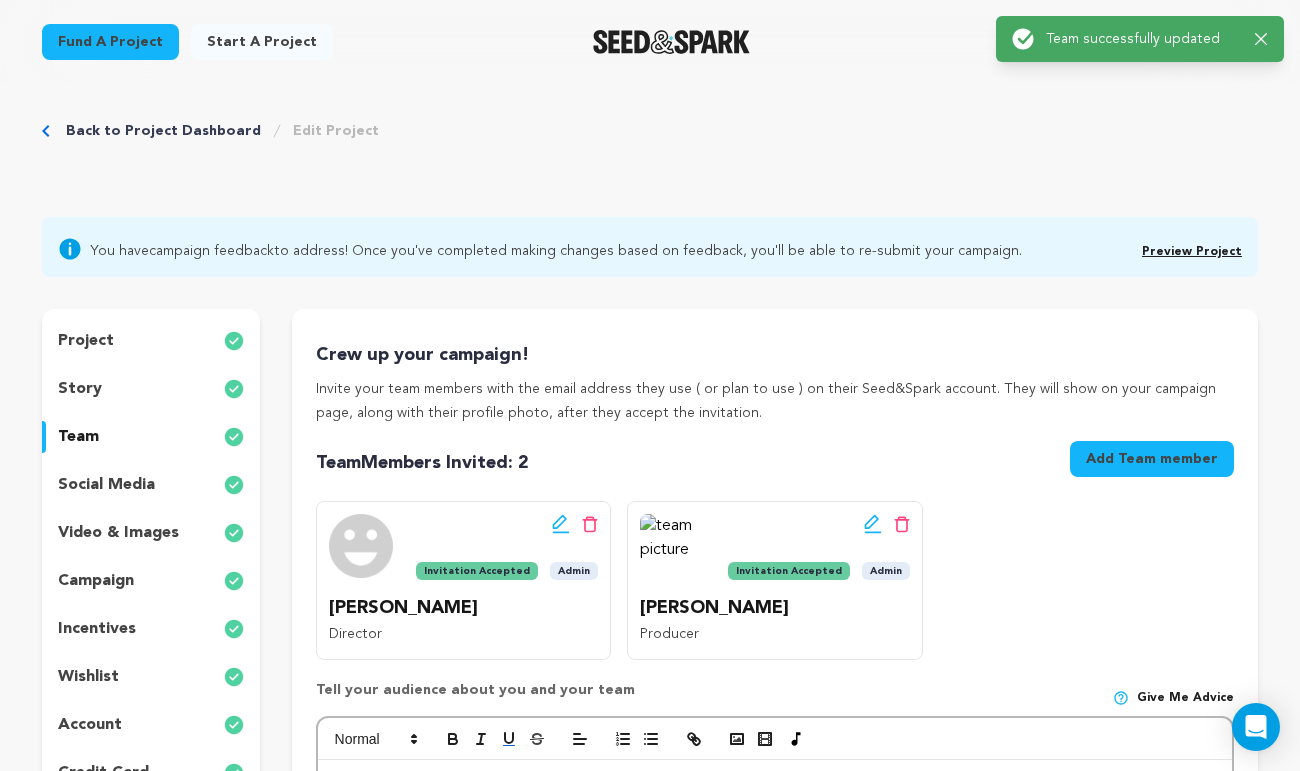 scroll, scrollTop: 0, scrollLeft: 0, axis: both 